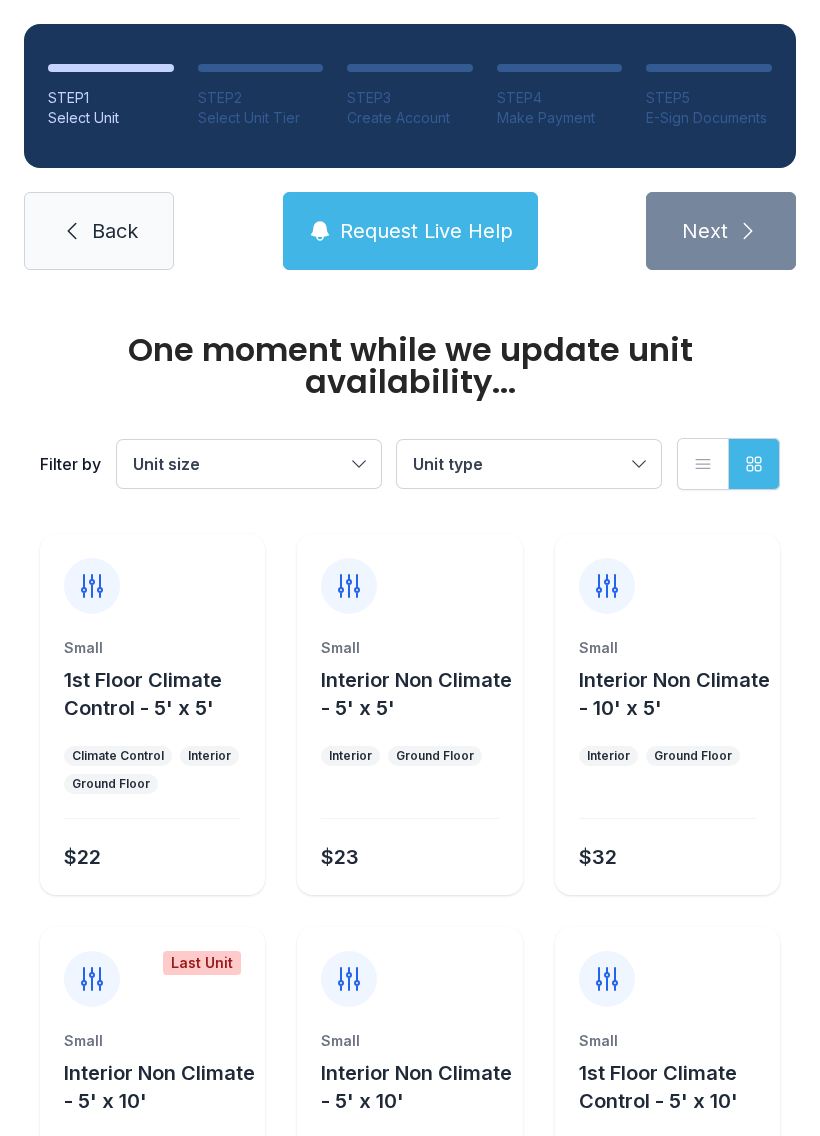 scroll, scrollTop: 0, scrollLeft: 0, axis: both 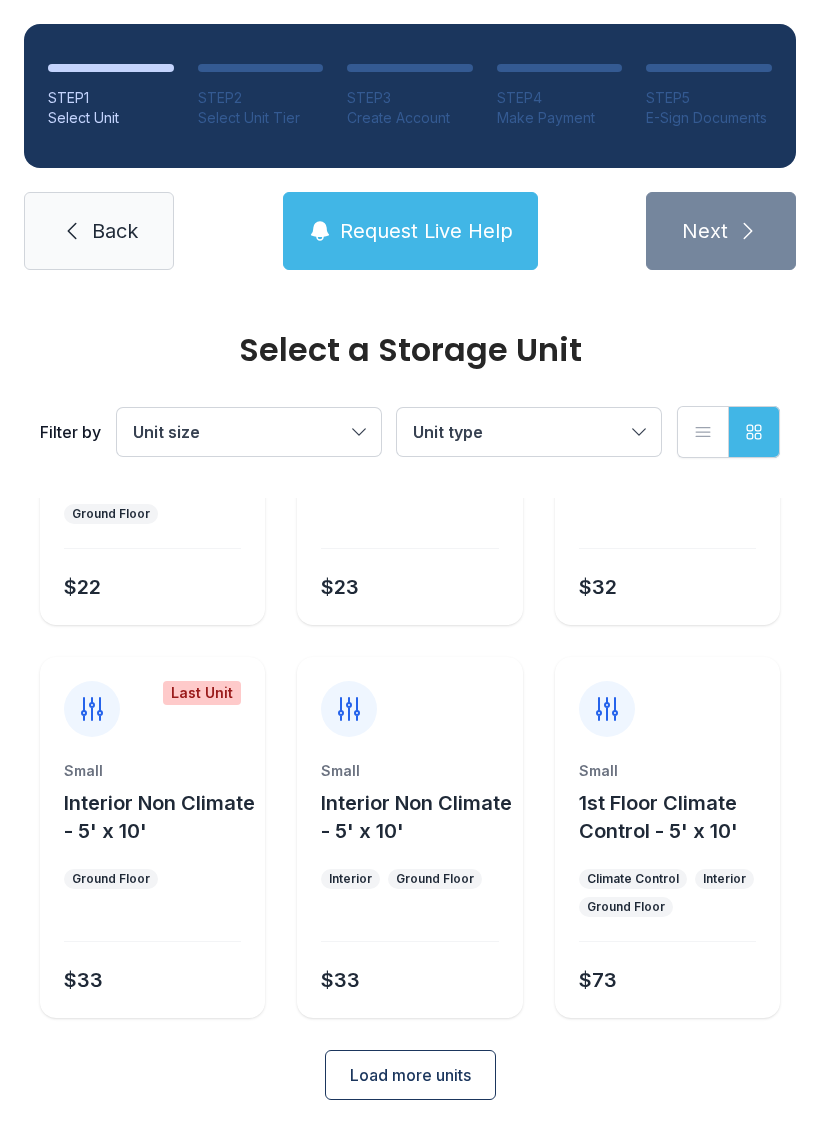 click on "Small Interior Non Climate - 5' x 10' Interior Ground Floor $33" at bounding box center [409, 889] 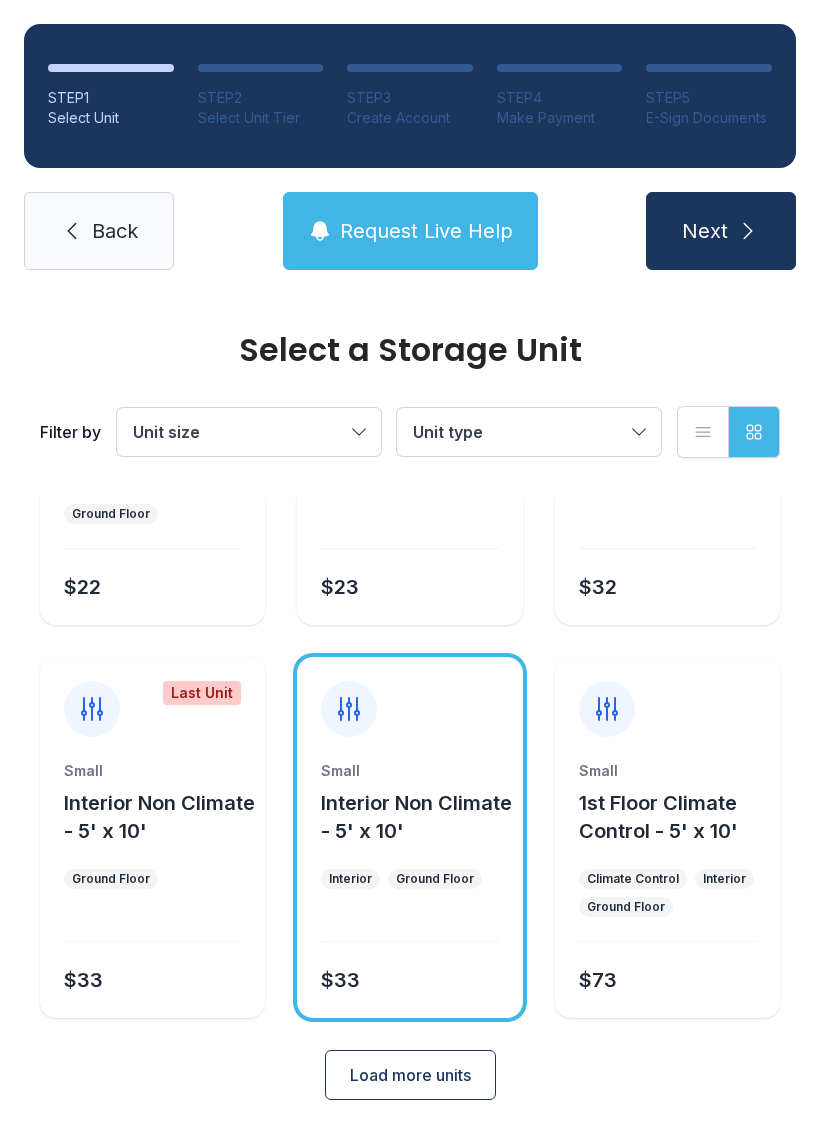 click on "Load more units" at bounding box center [410, 1075] 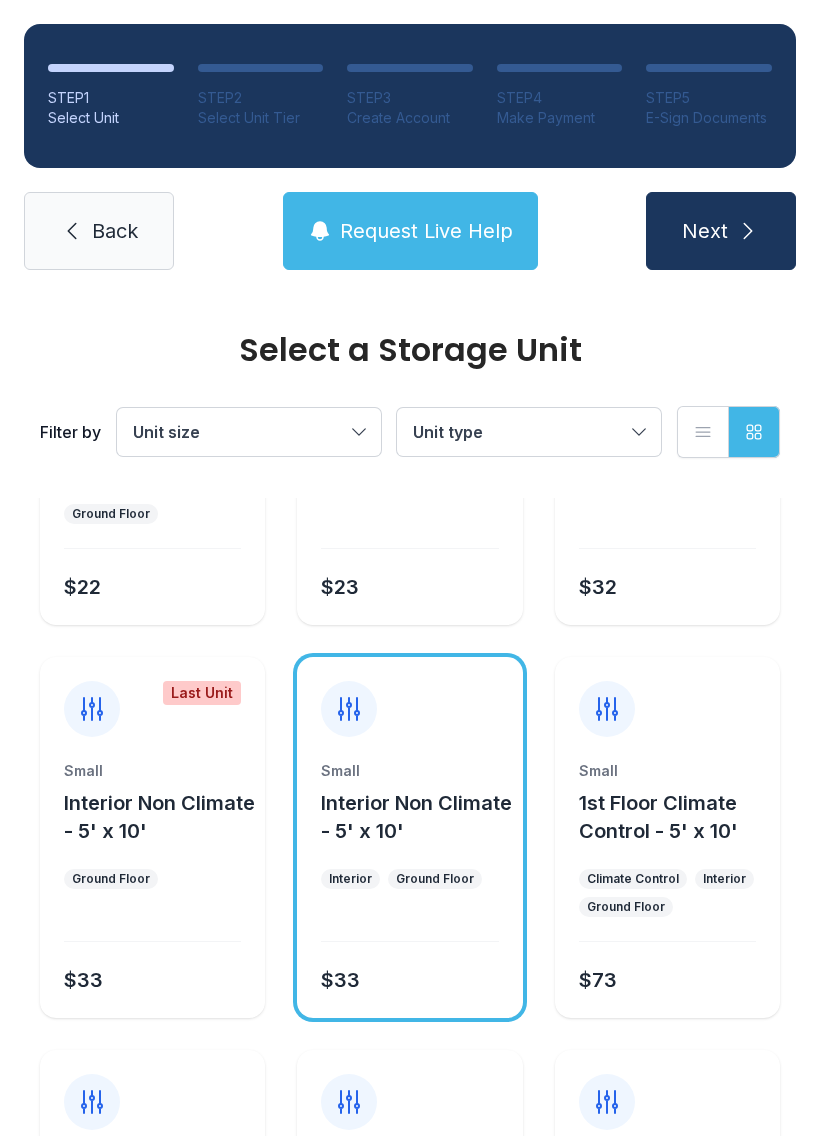 click on "Back" at bounding box center (99, 231) 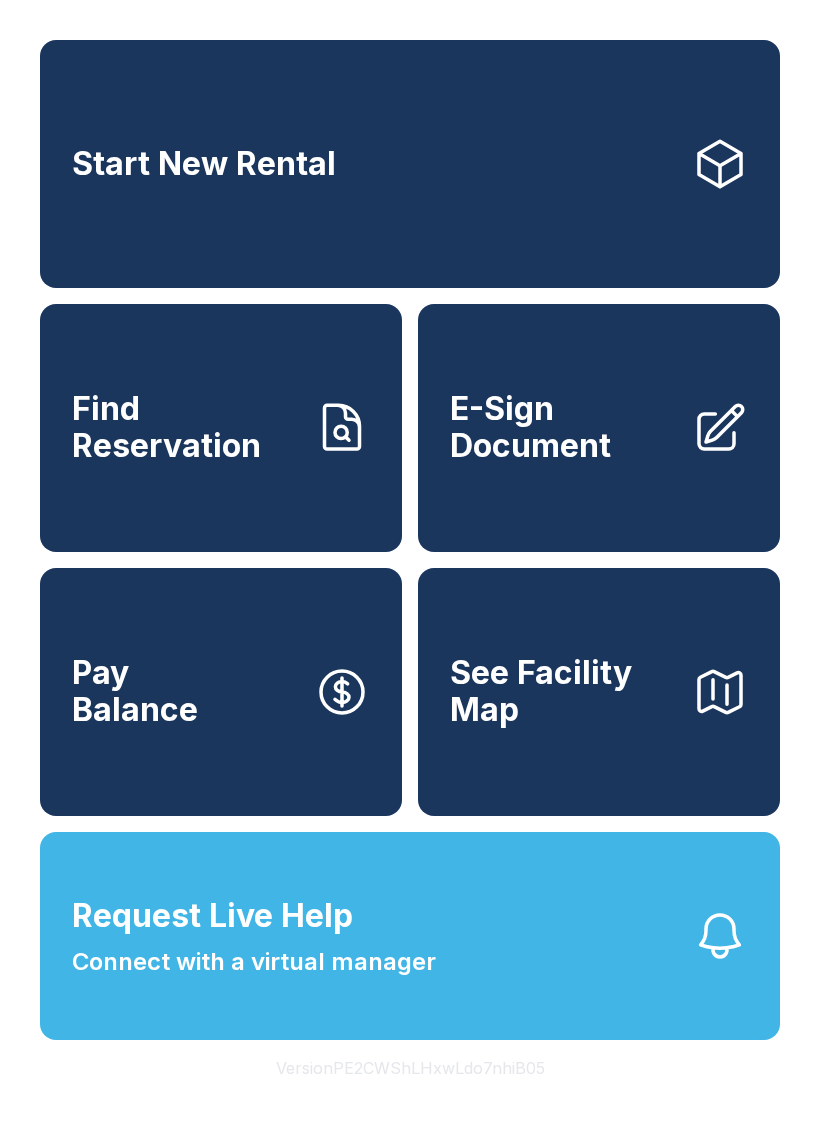 click on "Start New Rental" at bounding box center [410, 164] 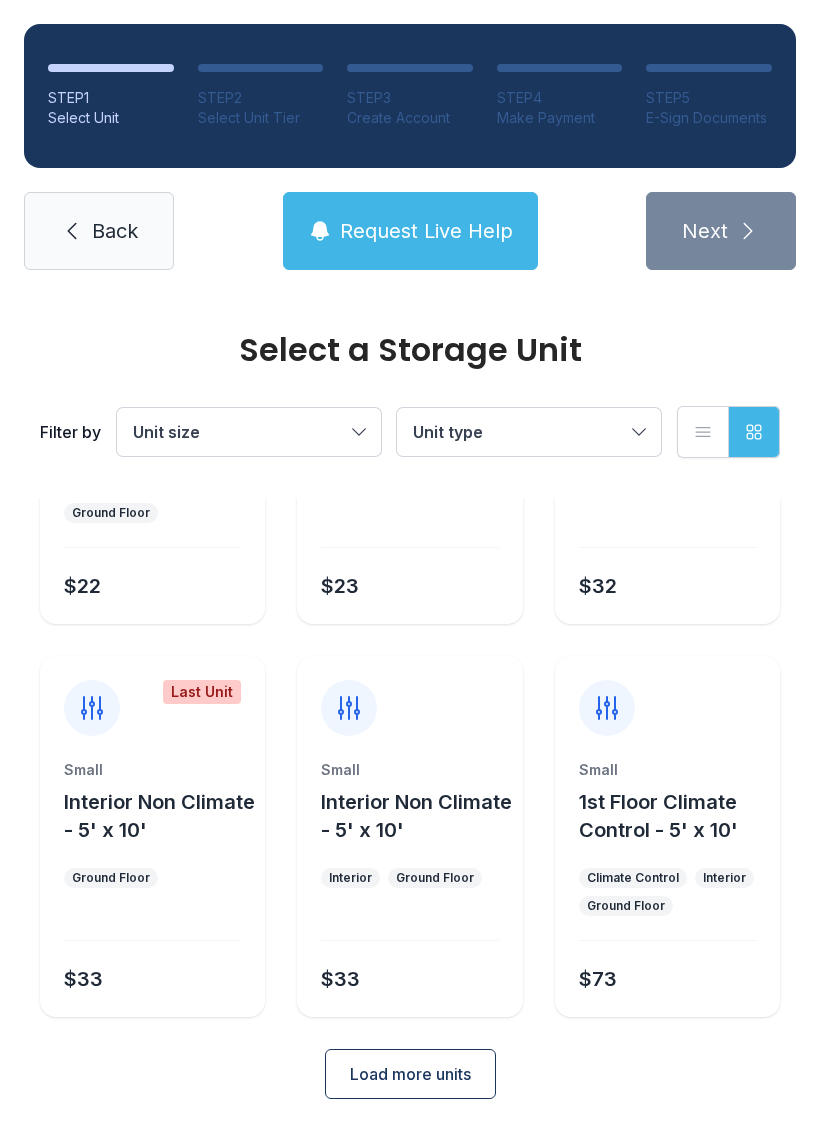 scroll, scrollTop: 238, scrollLeft: 0, axis: vertical 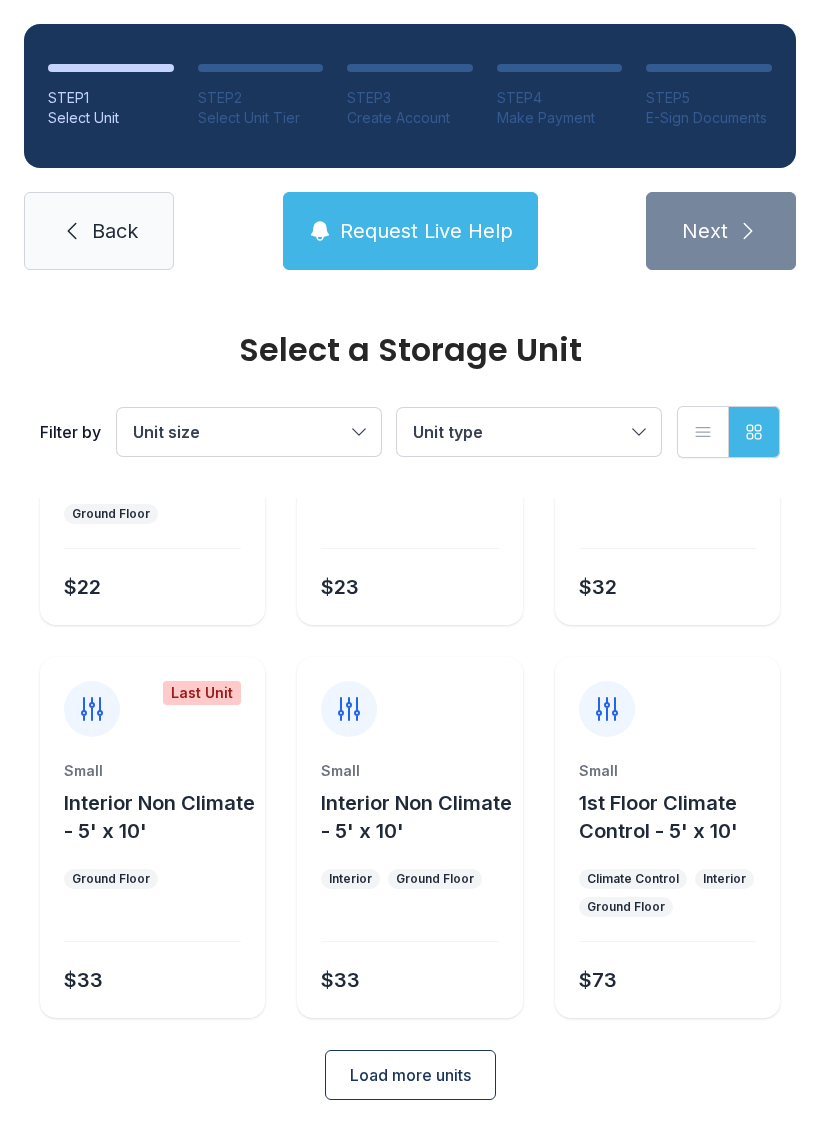 click on "Load more units" at bounding box center [410, 1075] 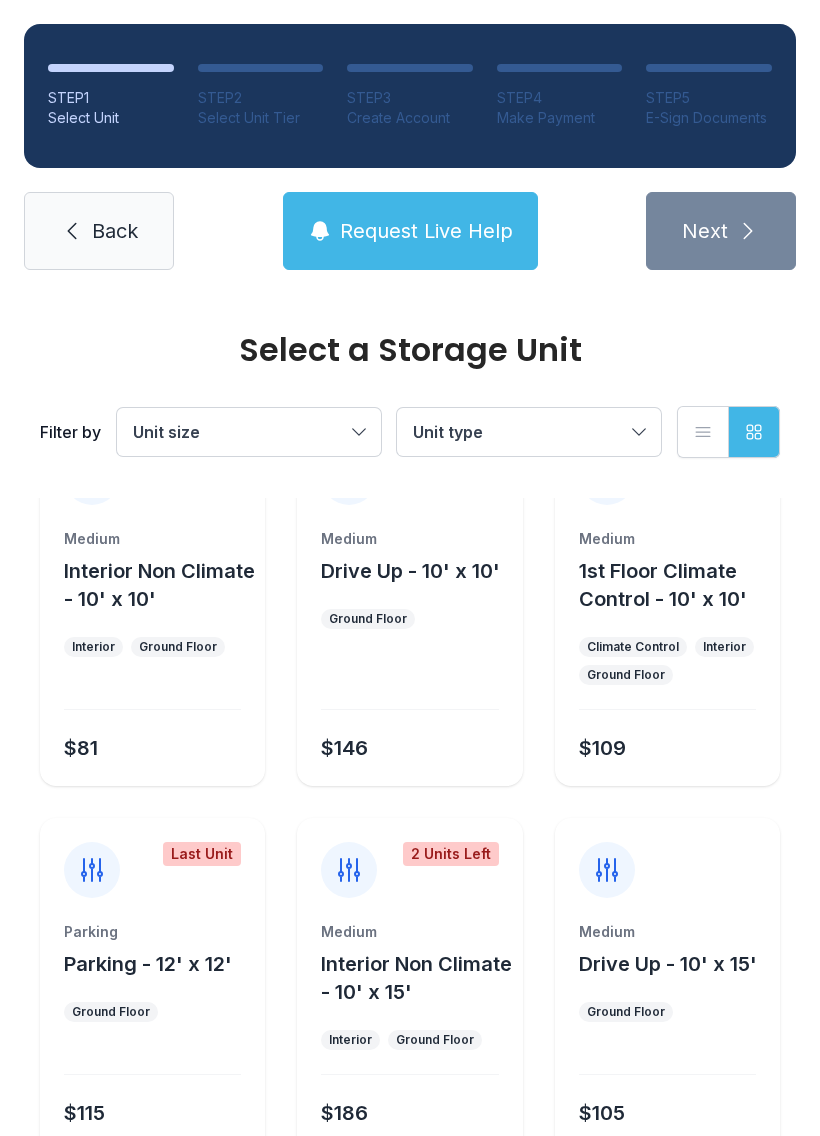 scroll, scrollTop: 861, scrollLeft: 0, axis: vertical 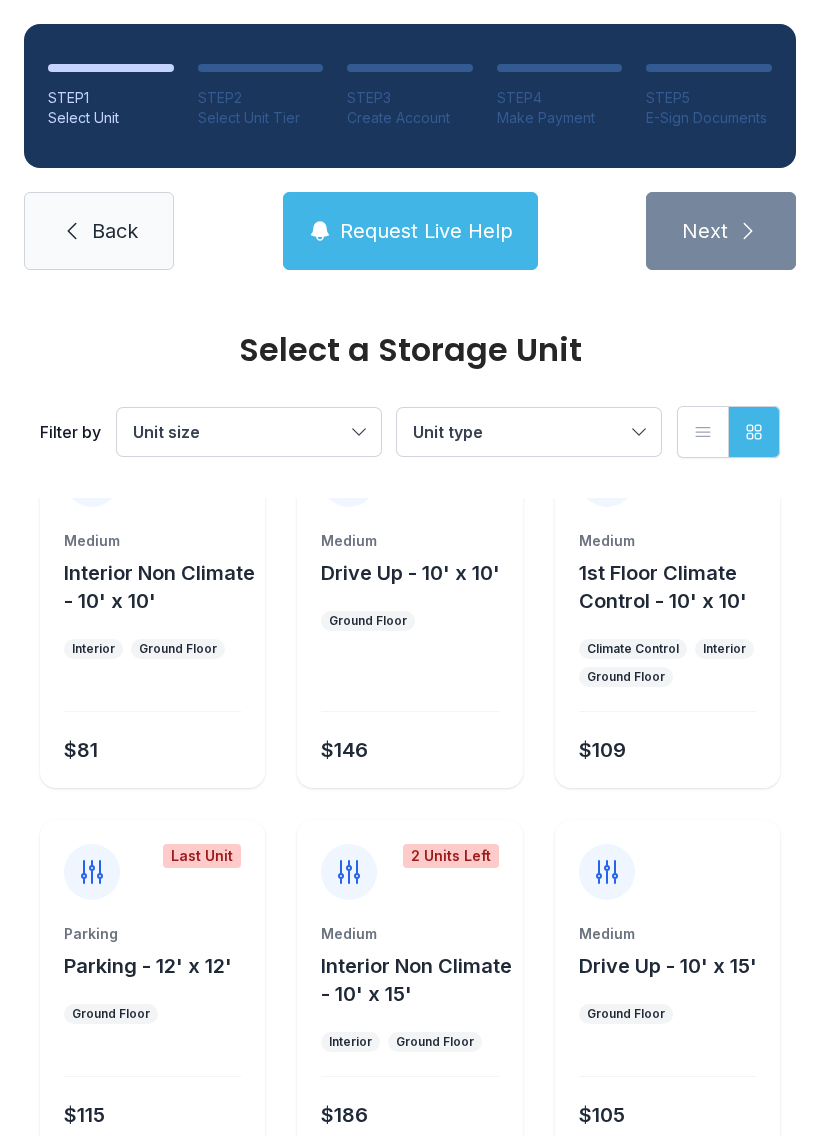 click on "Unit size" at bounding box center (239, 432) 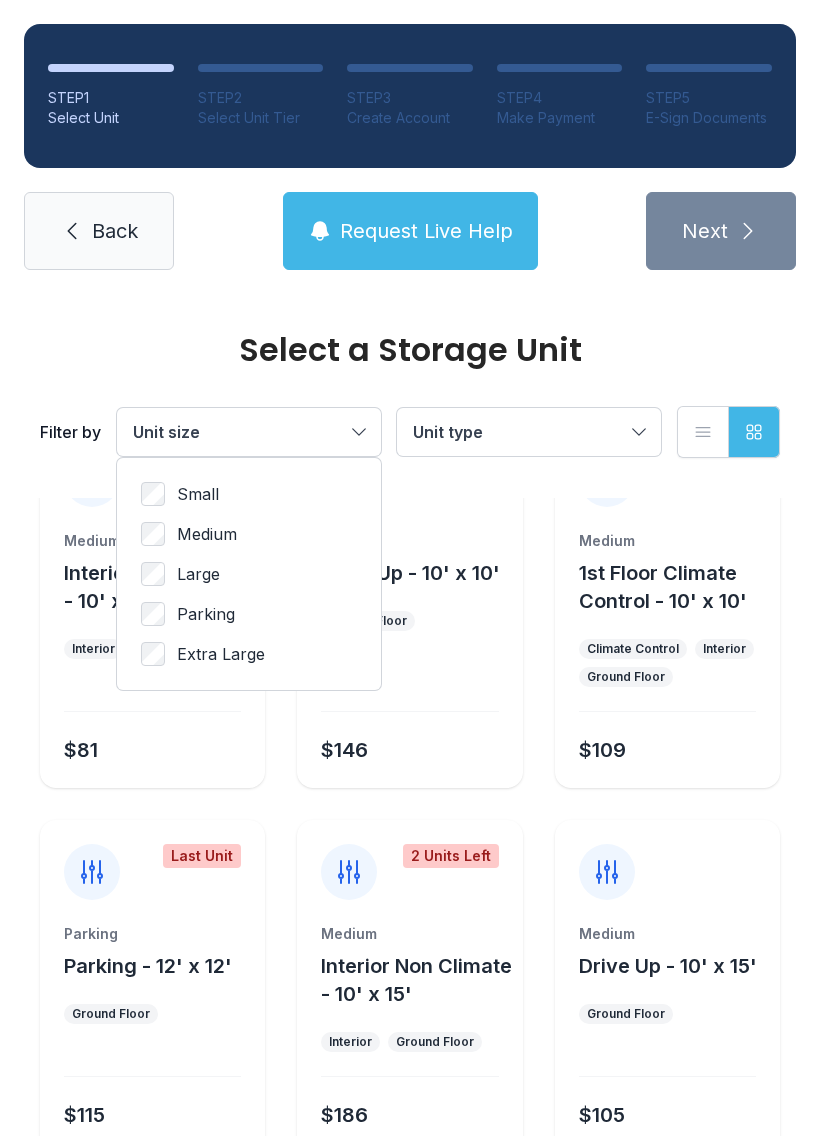 click on "Unit size" at bounding box center [249, 432] 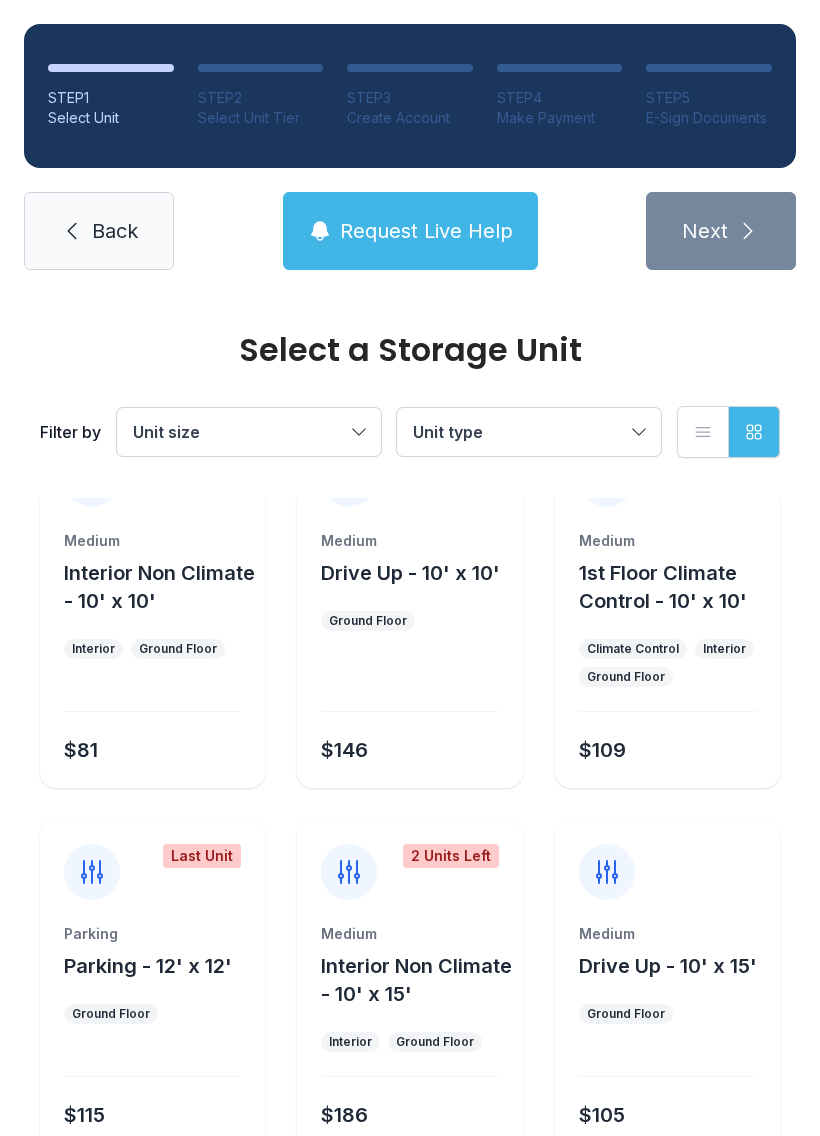 click on "Back" at bounding box center [99, 231] 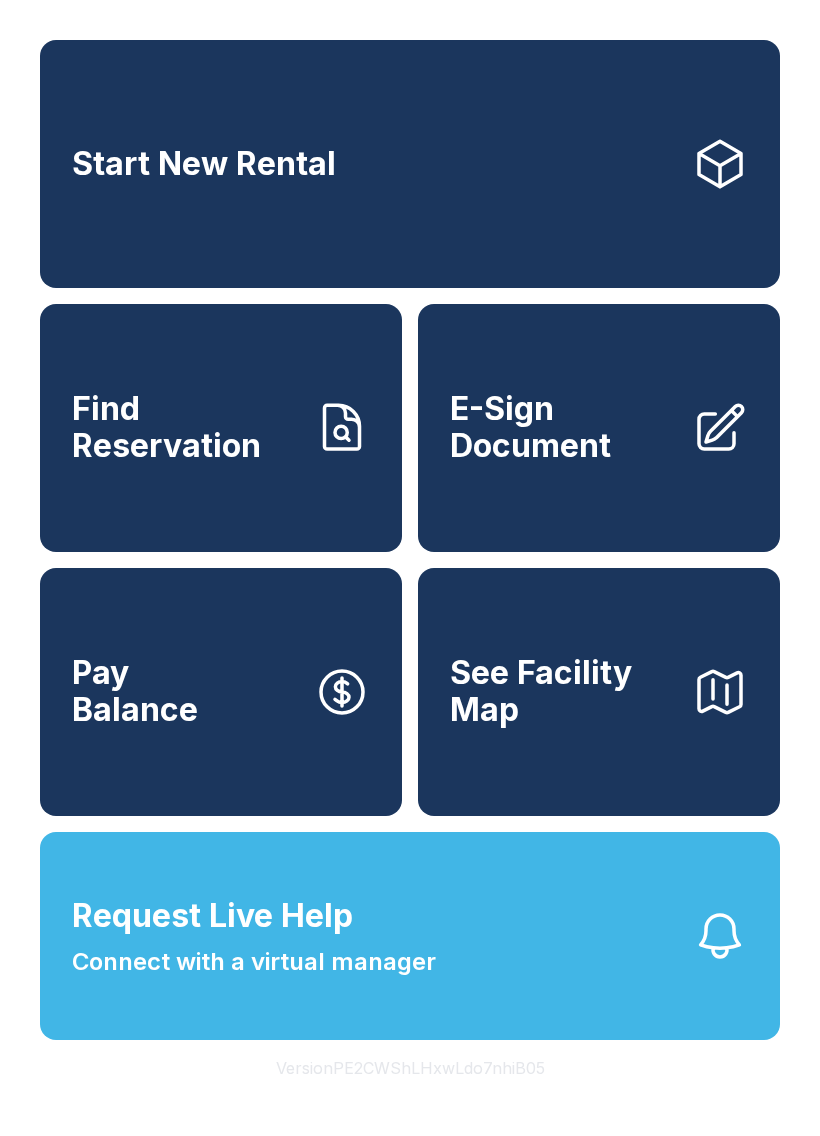 click on "Request Live Help Connect with a virtual manager" at bounding box center (410, 936) 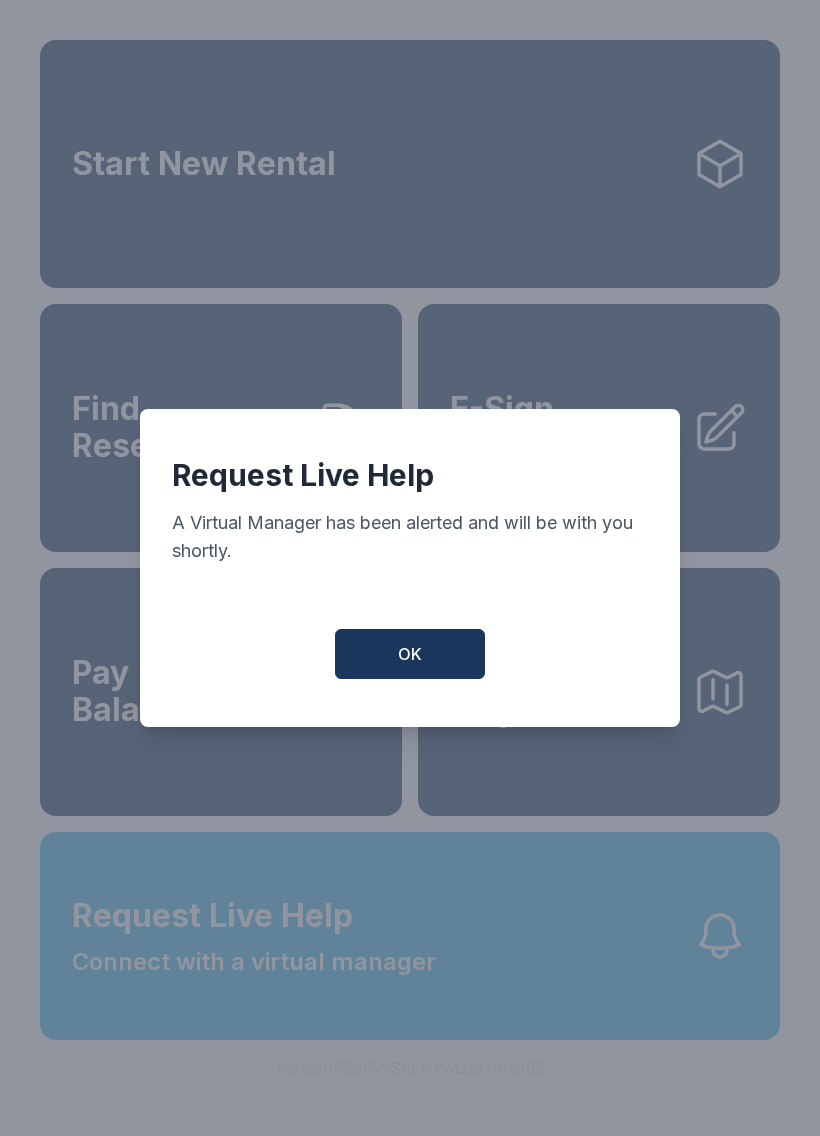 click on "OK" at bounding box center [410, 654] 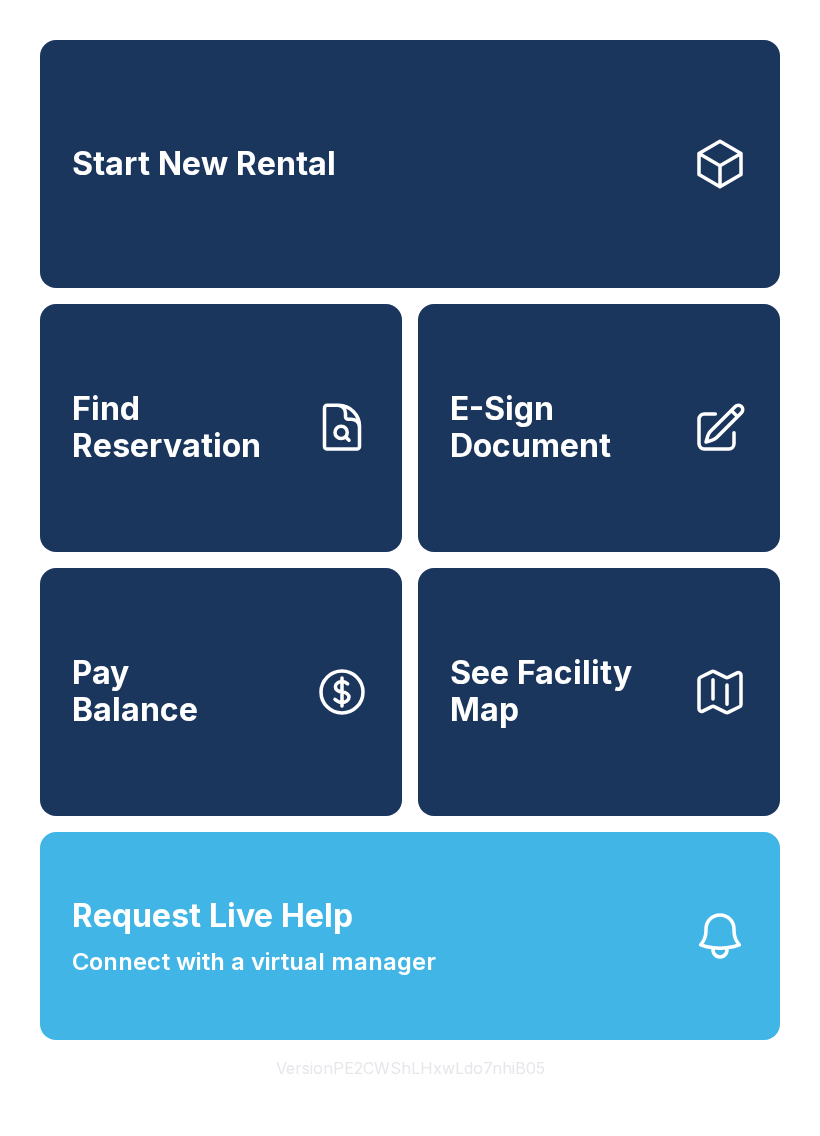 click on "Start New Rental" at bounding box center [410, 164] 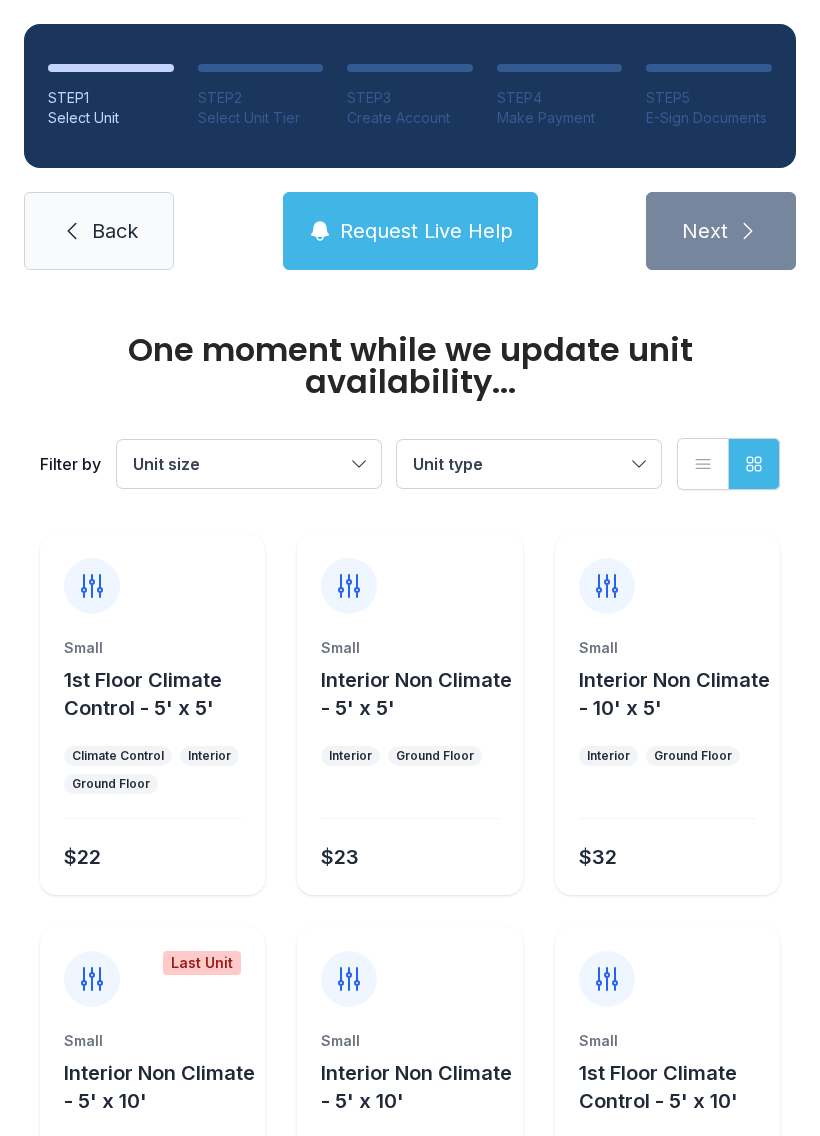click on "Unit type" at bounding box center [519, 464] 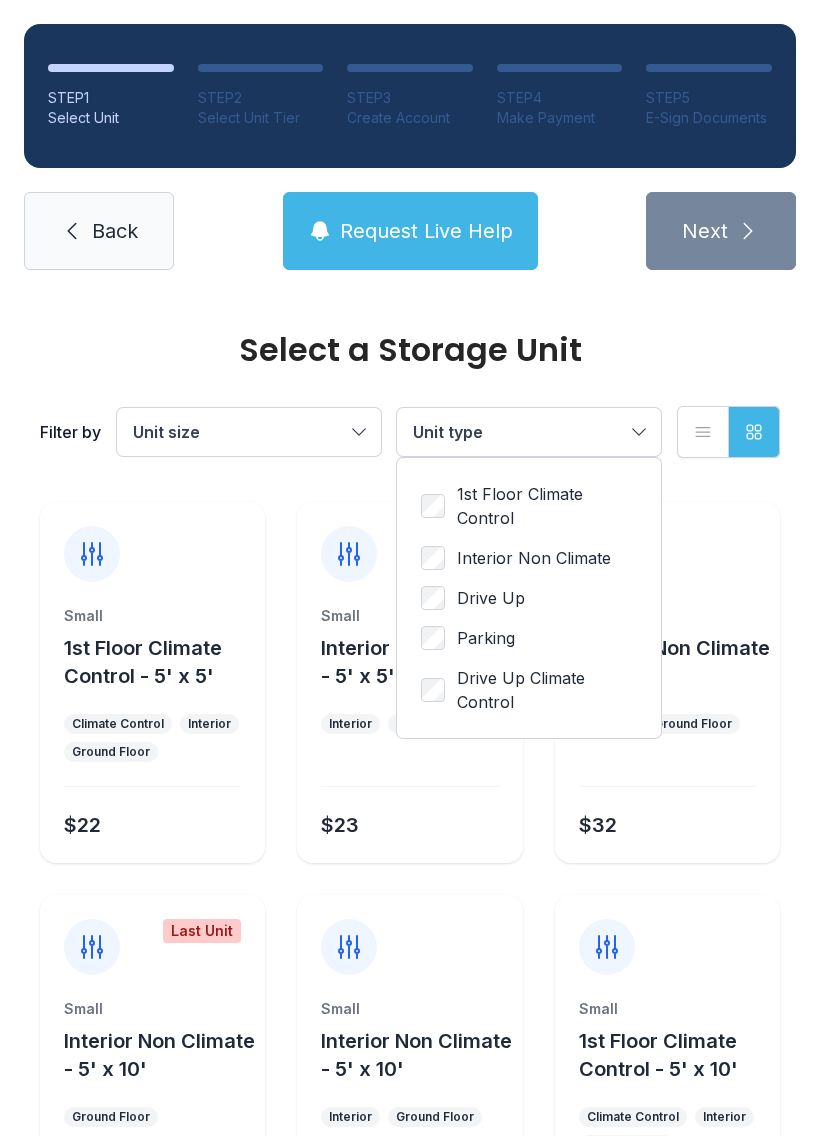 click on "Unit type" at bounding box center (519, 432) 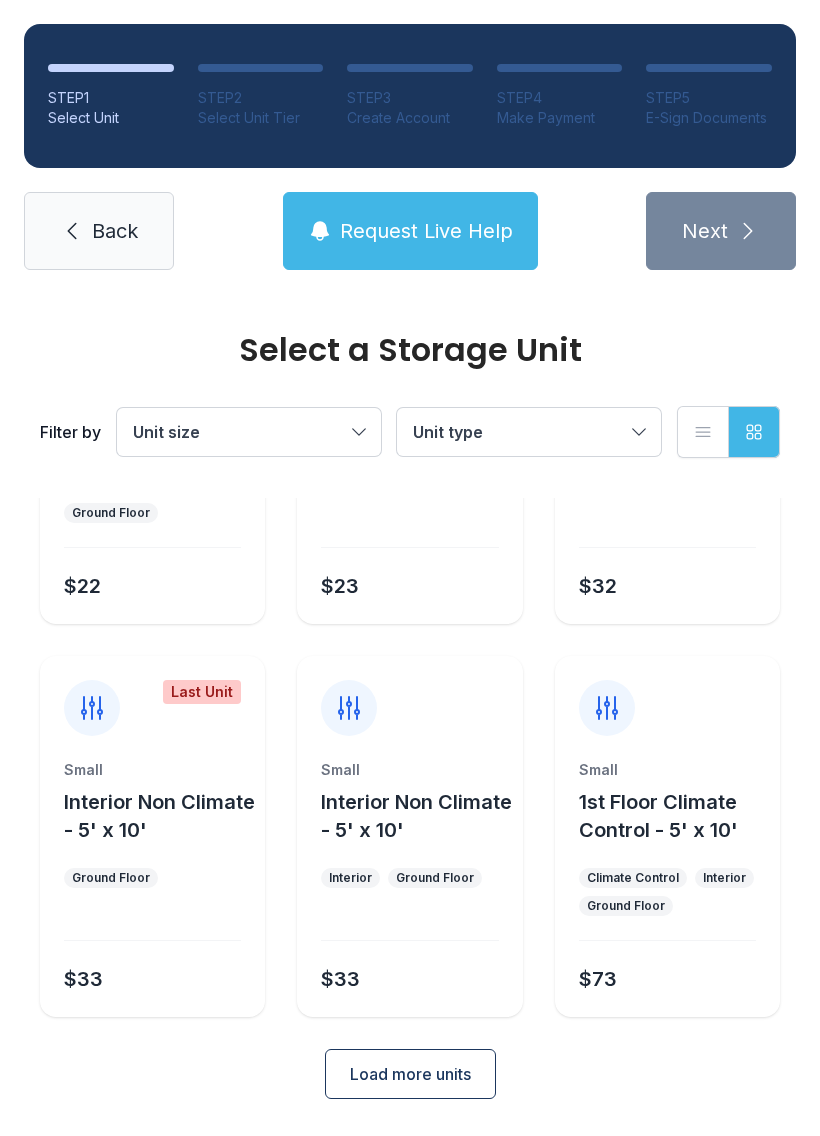 scroll, scrollTop: 238, scrollLeft: 0, axis: vertical 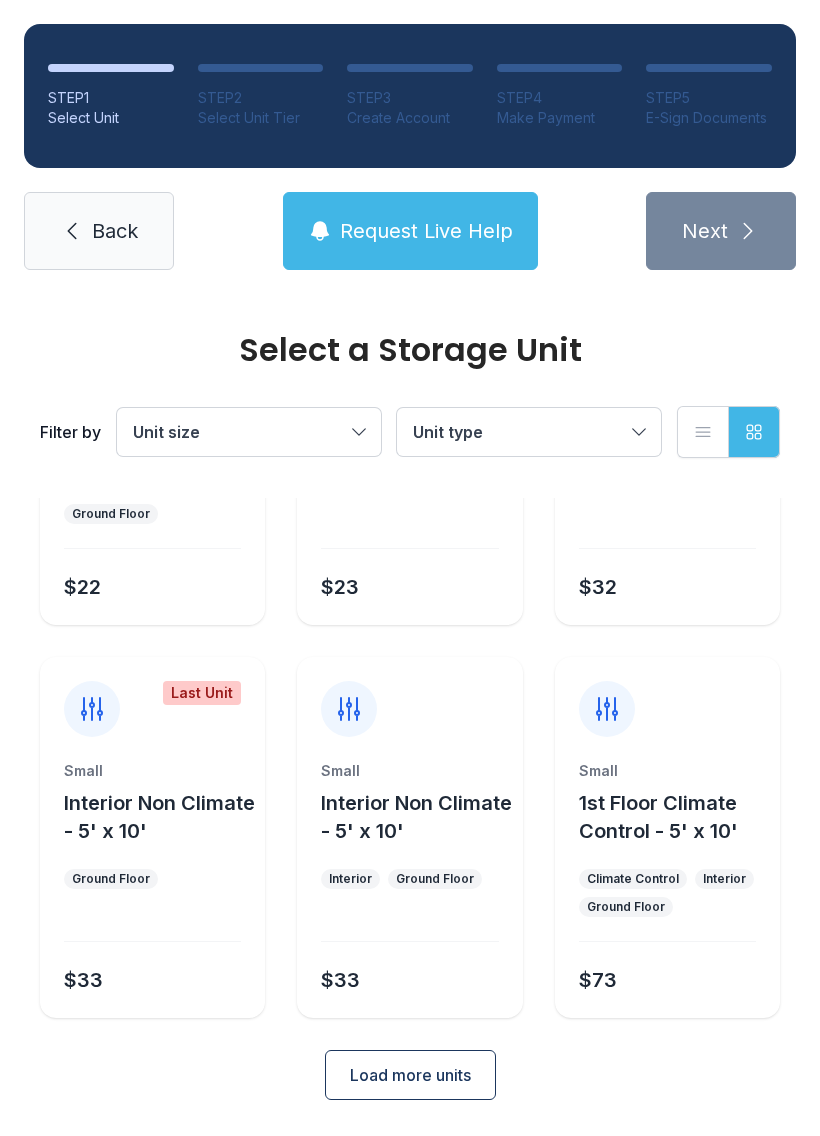 click 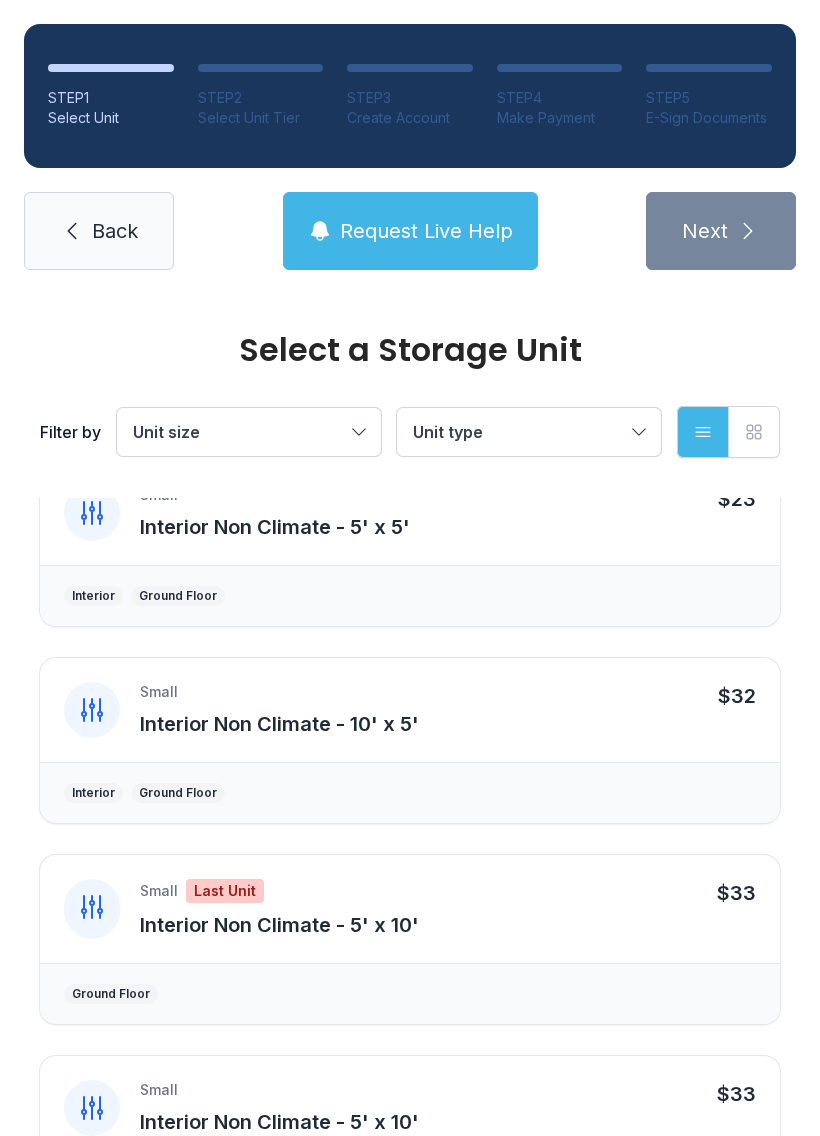 click on "Grid view" at bounding box center [754, 432] 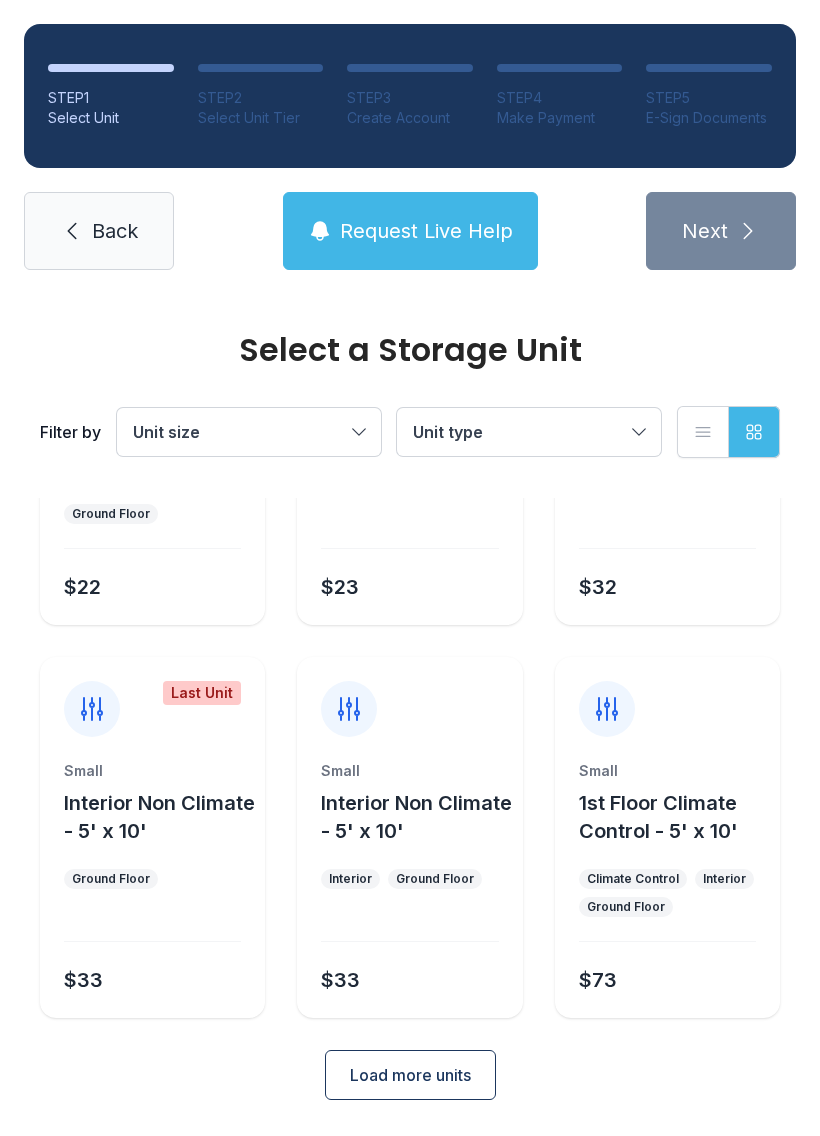 click 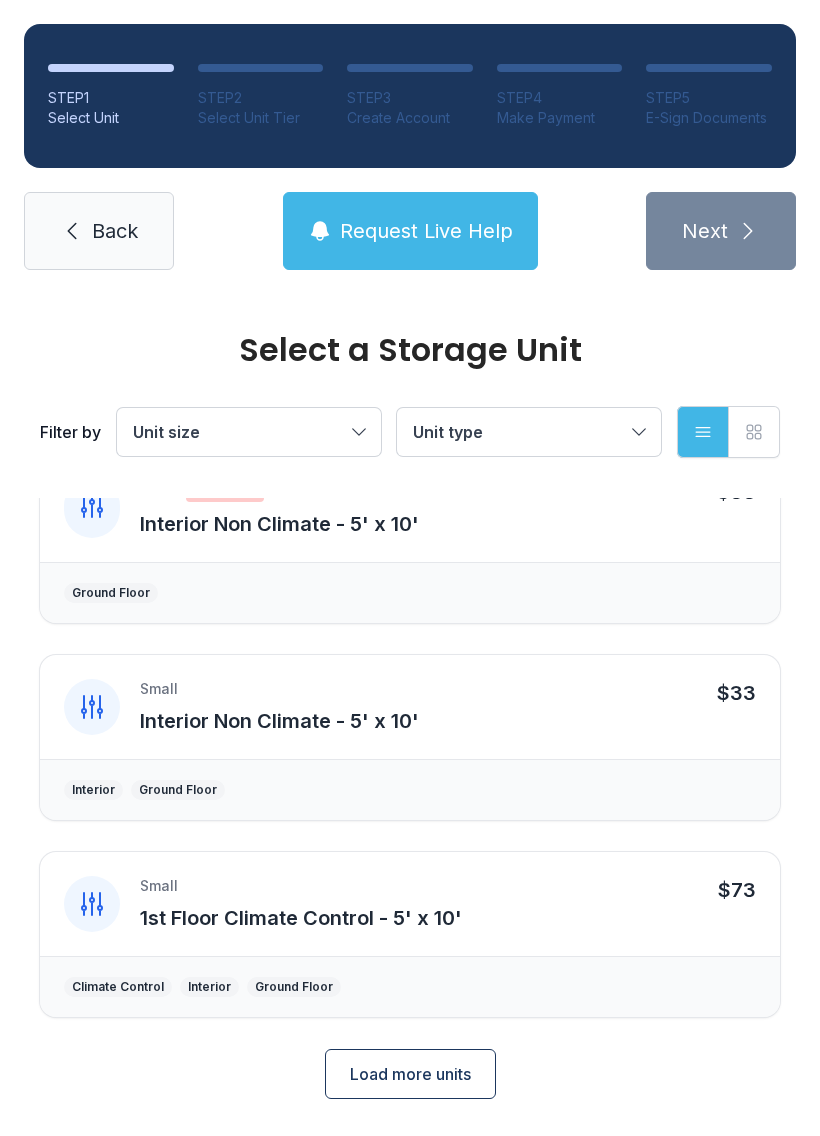 scroll, scrollTop: 638, scrollLeft: 0, axis: vertical 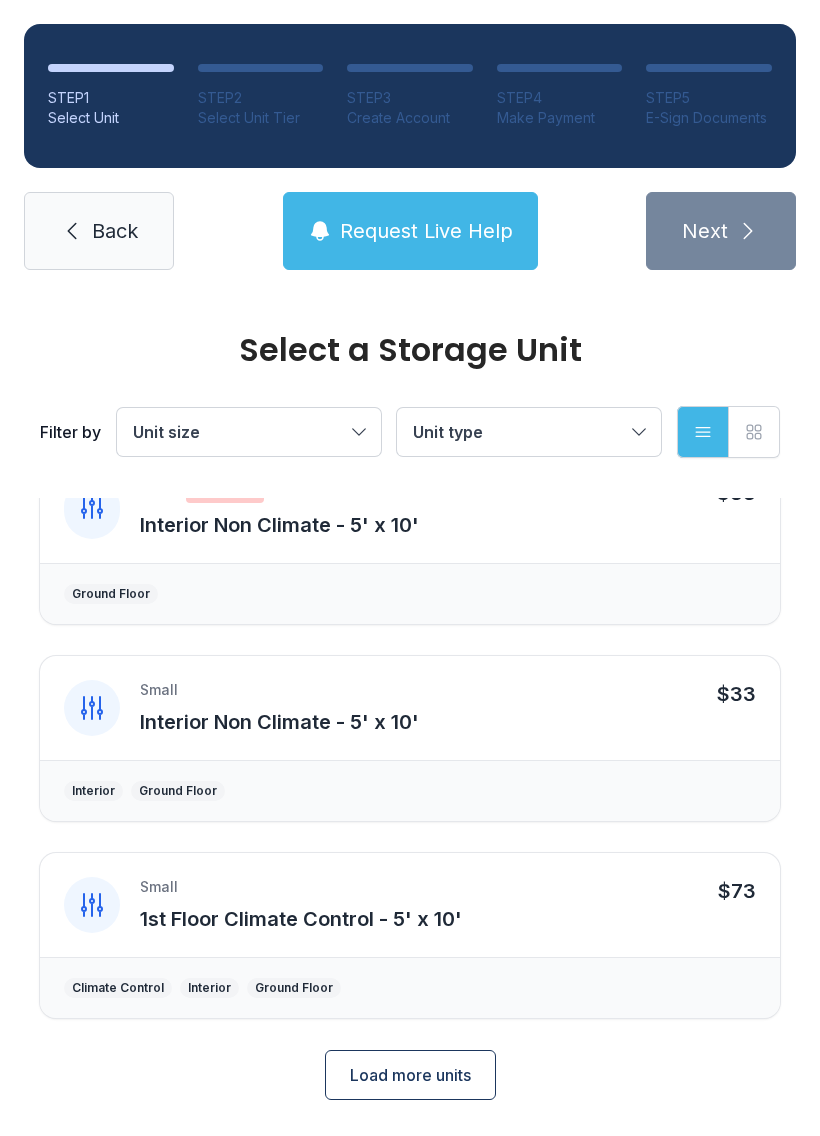 click on "Load more units" at bounding box center (410, 1075) 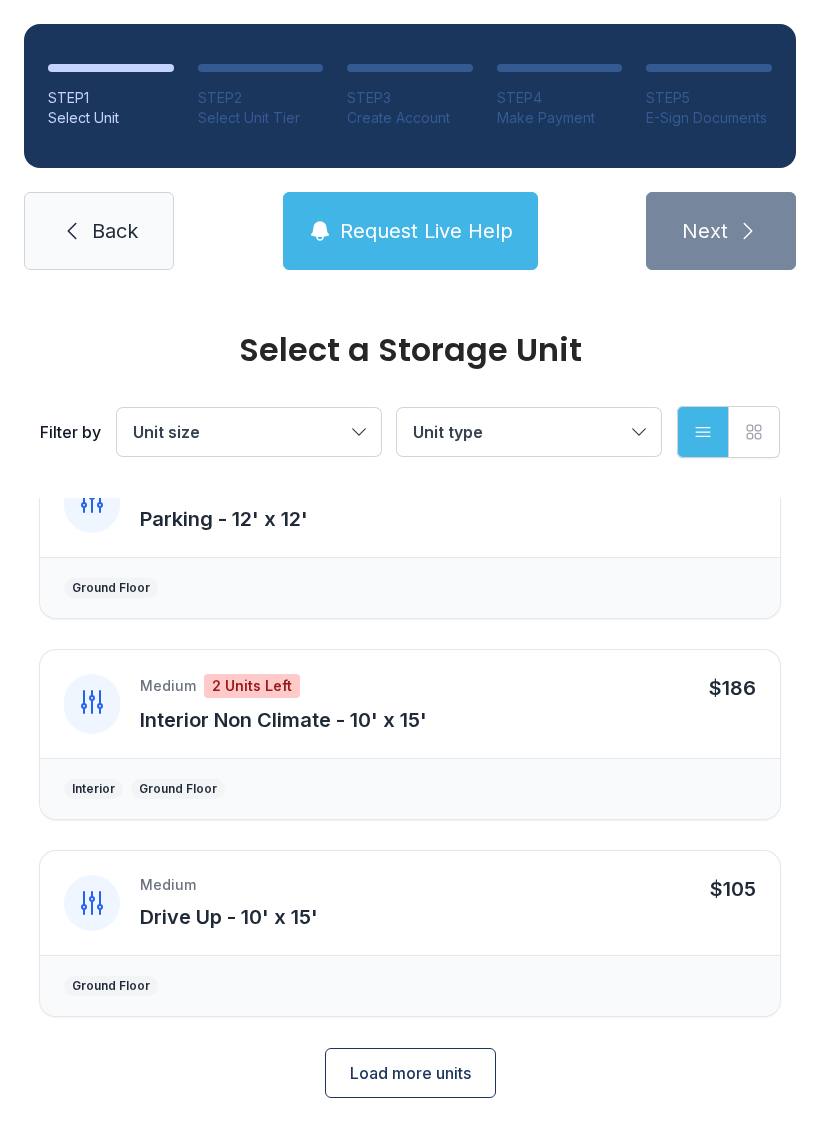 scroll, scrollTop: 1828, scrollLeft: 0, axis: vertical 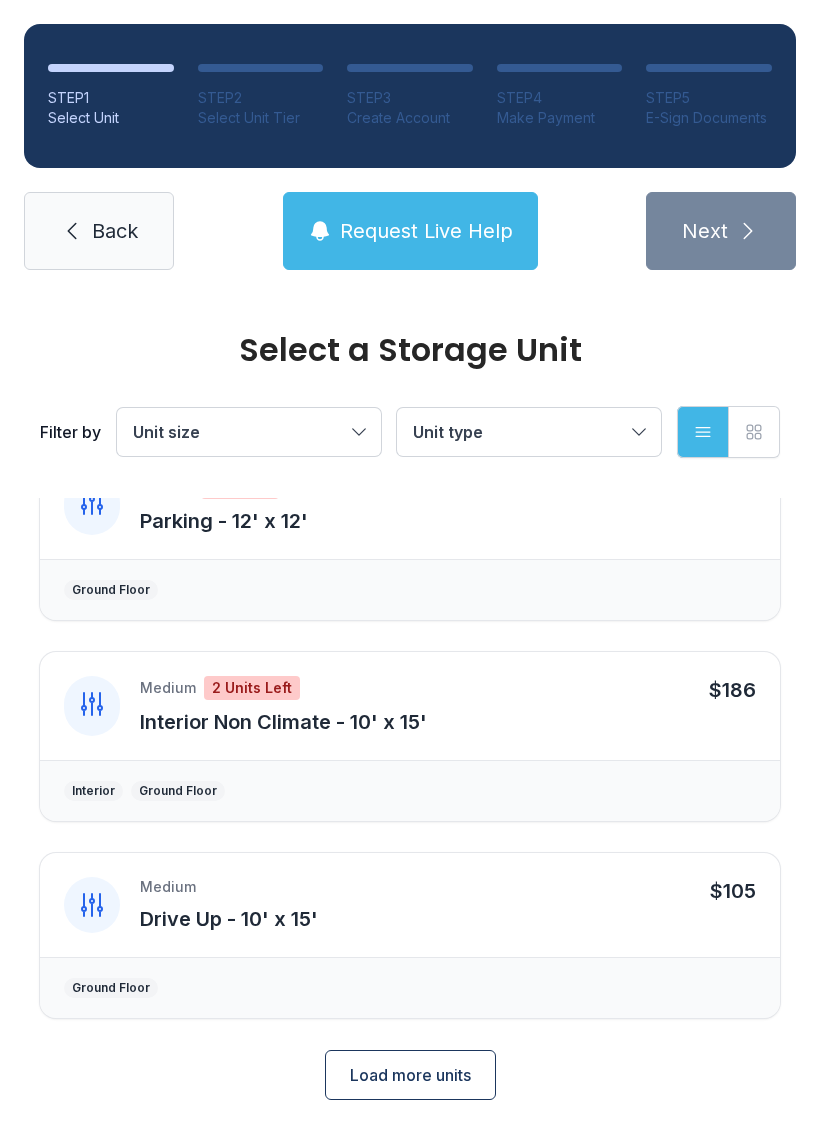 click on "Load more units" at bounding box center (410, 1075) 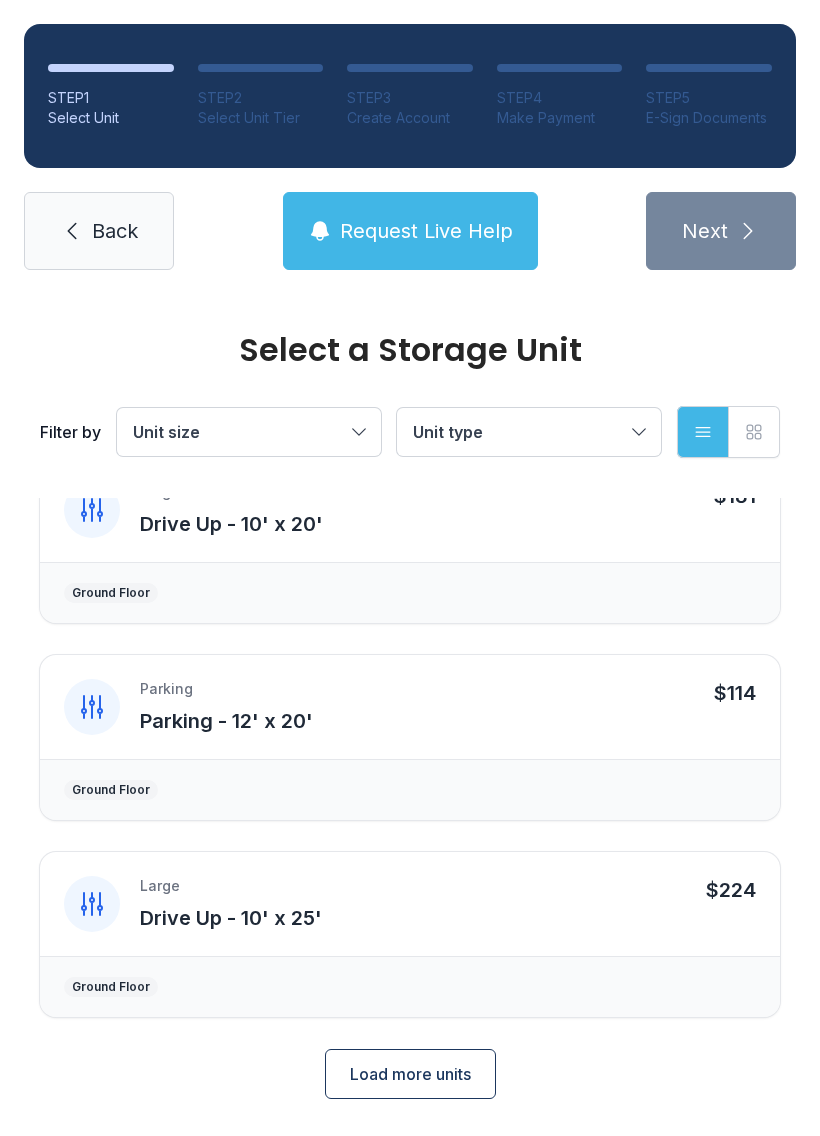 scroll, scrollTop: 3014, scrollLeft: 0, axis: vertical 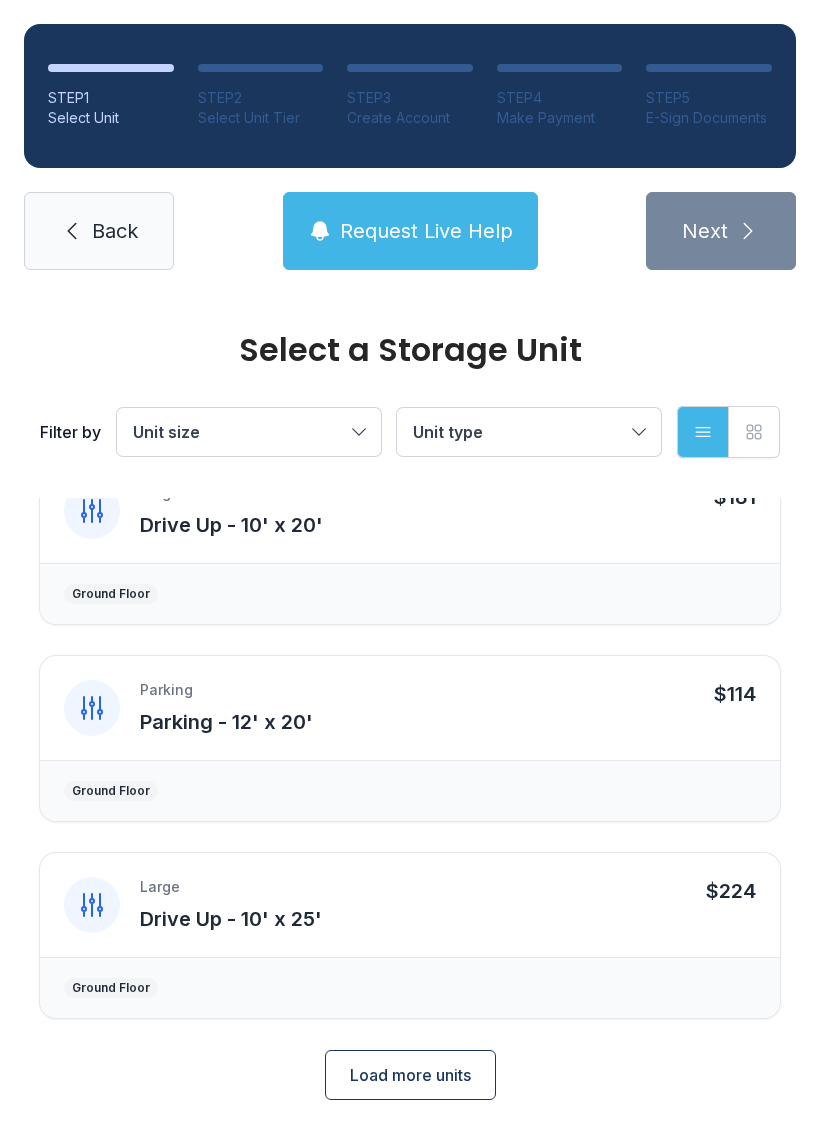 click on "Load more units" at bounding box center (410, 1075) 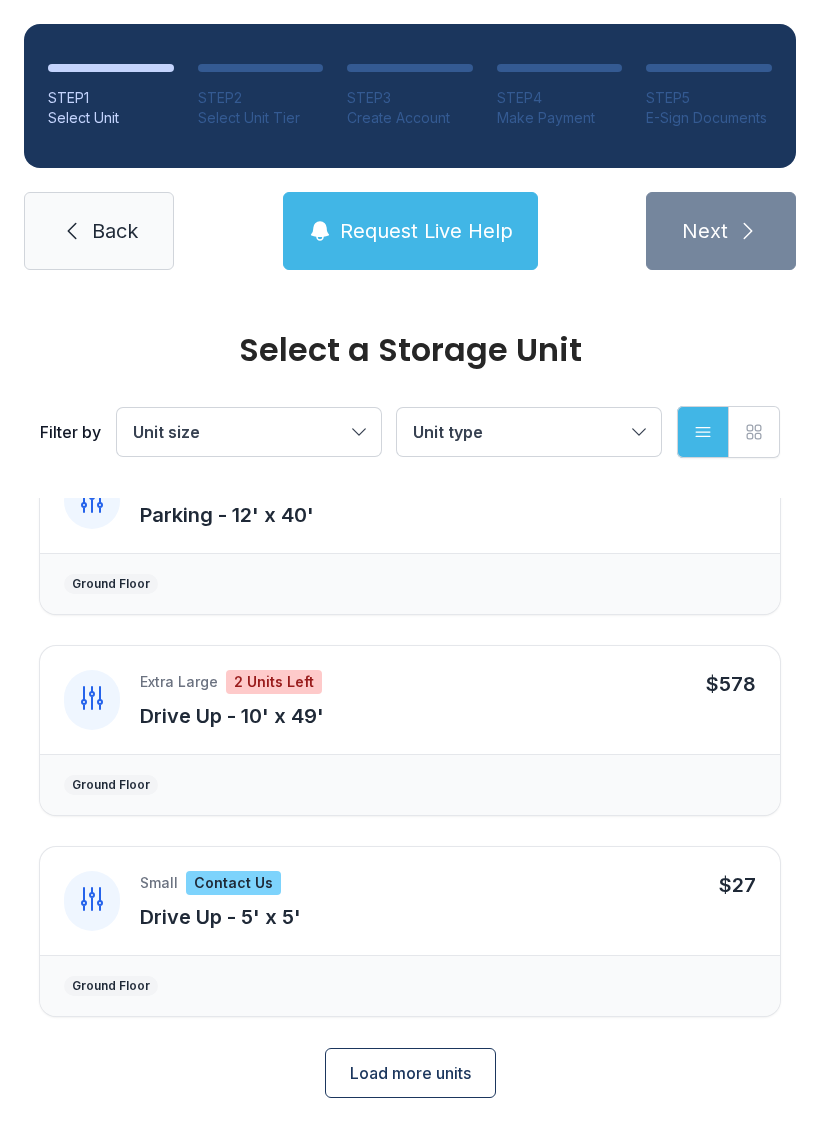 scroll, scrollTop: 4208, scrollLeft: 0, axis: vertical 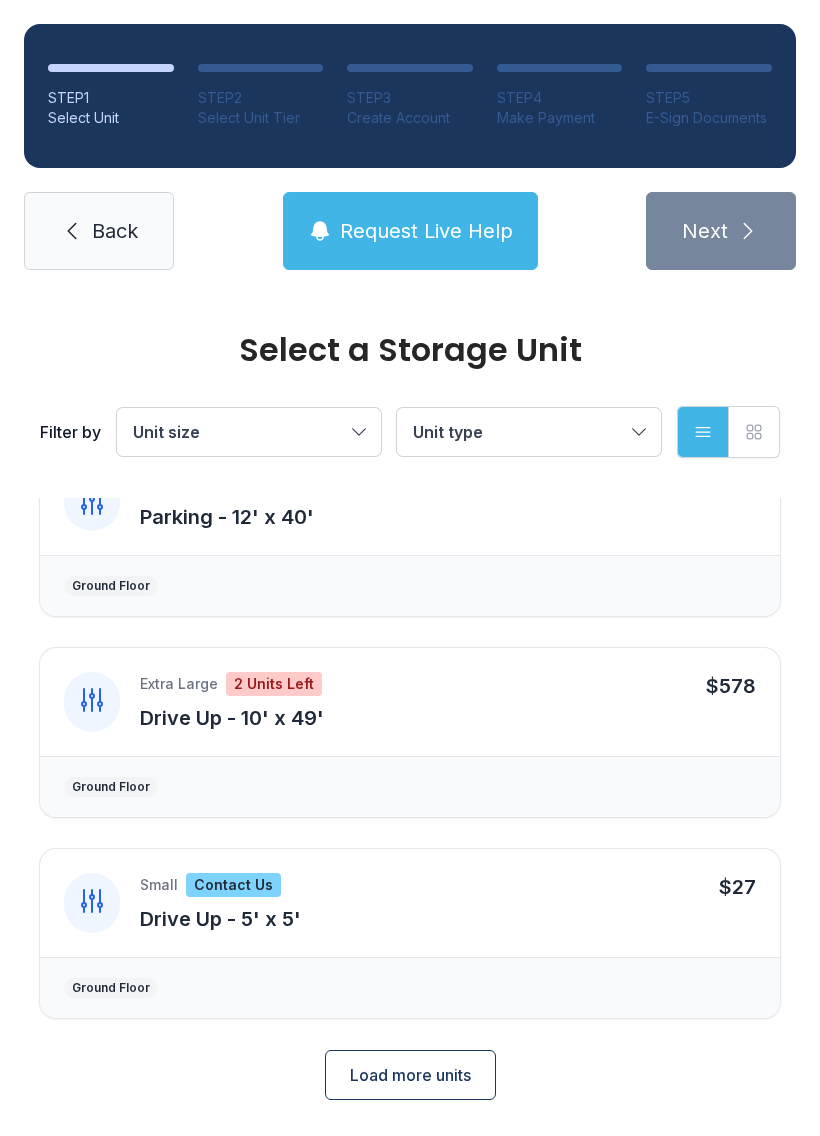 click on "Load more units" at bounding box center [410, 1075] 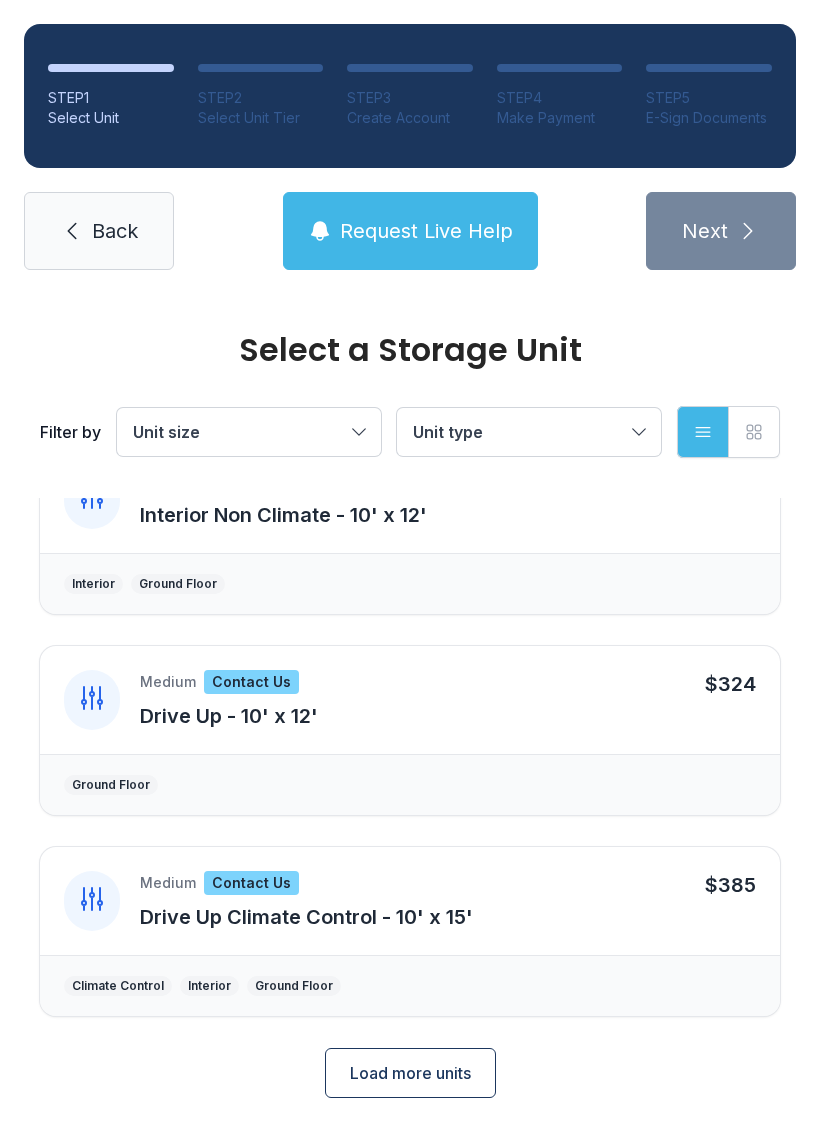 scroll, scrollTop: 5414, scrollLeft: 0, axis: vertical 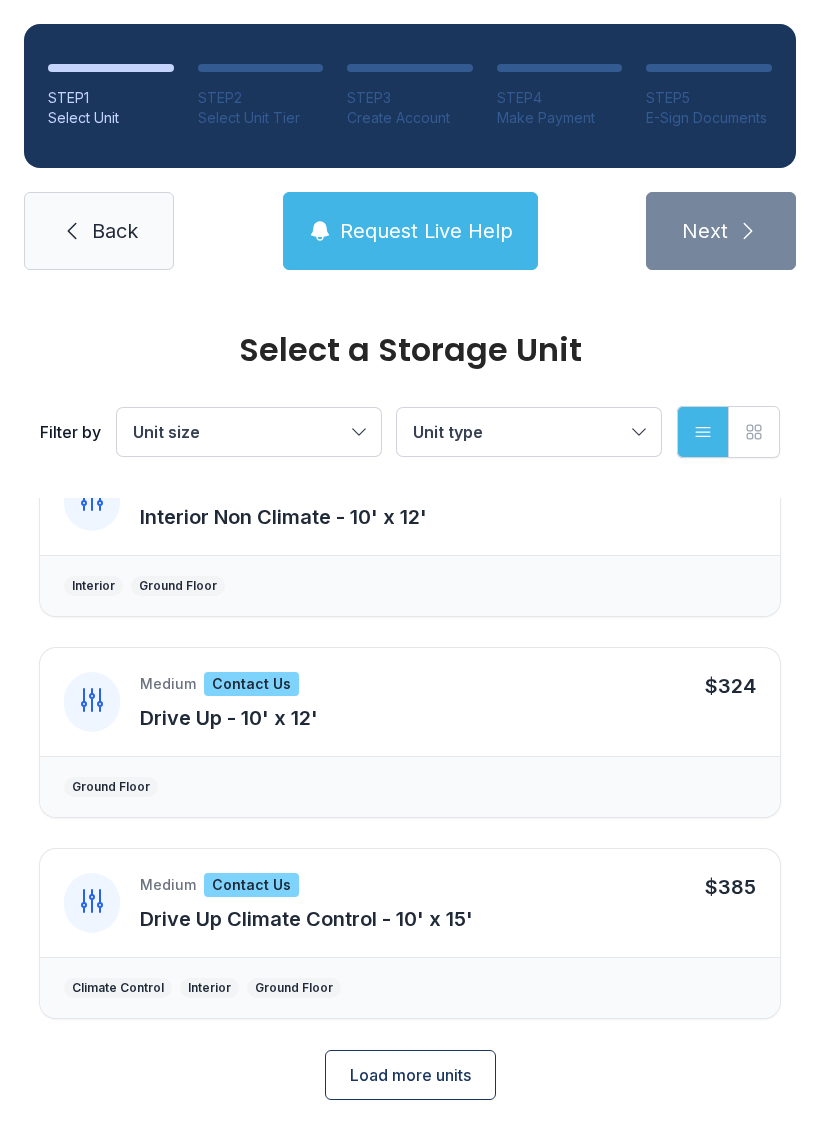 click on "Load more units" at bounding box center [410, 1075] 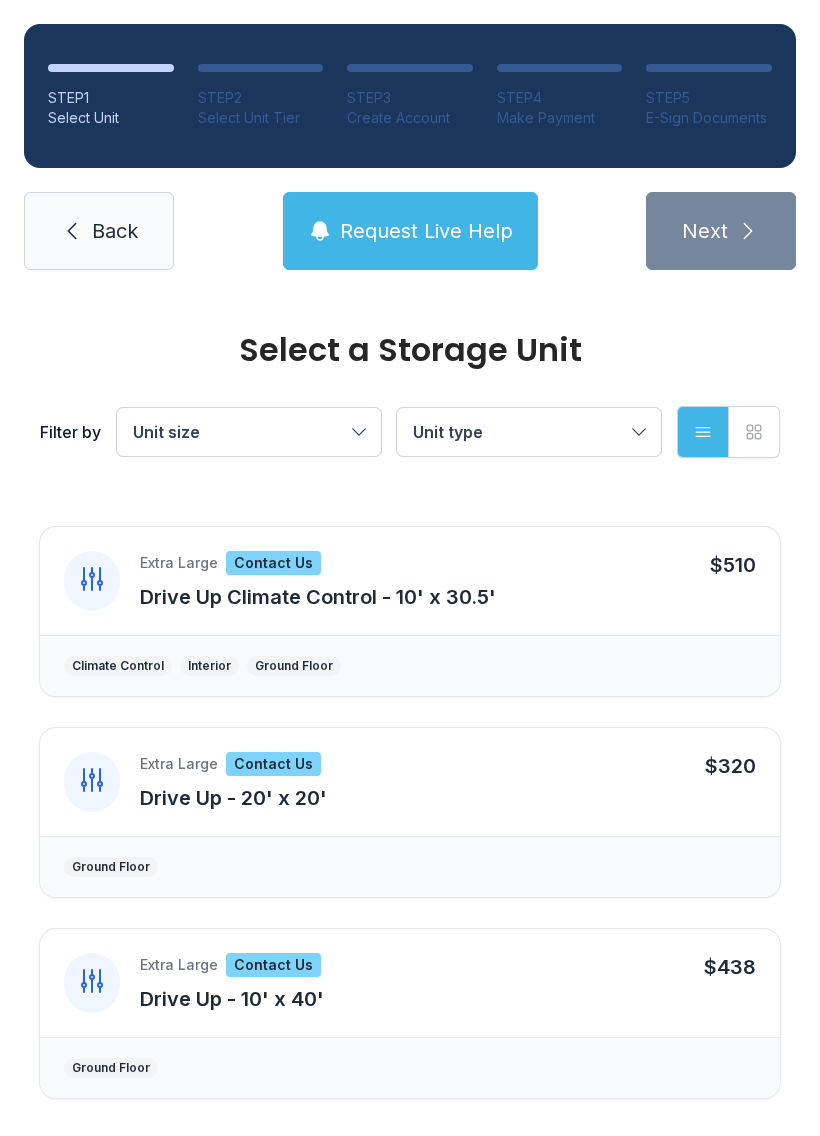 scroll, scrollTop: 6337, scrollLeft: 0, axis: vertical 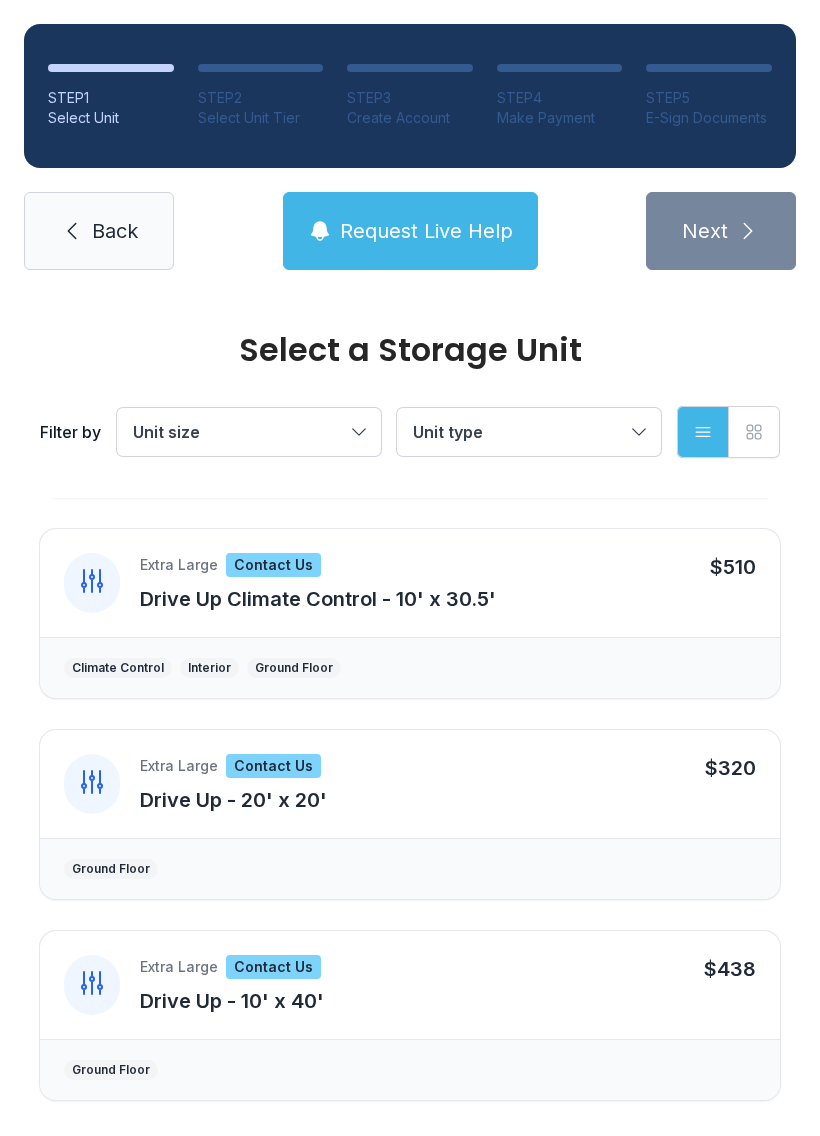 click on "Back" at bounding box center (99, 231) 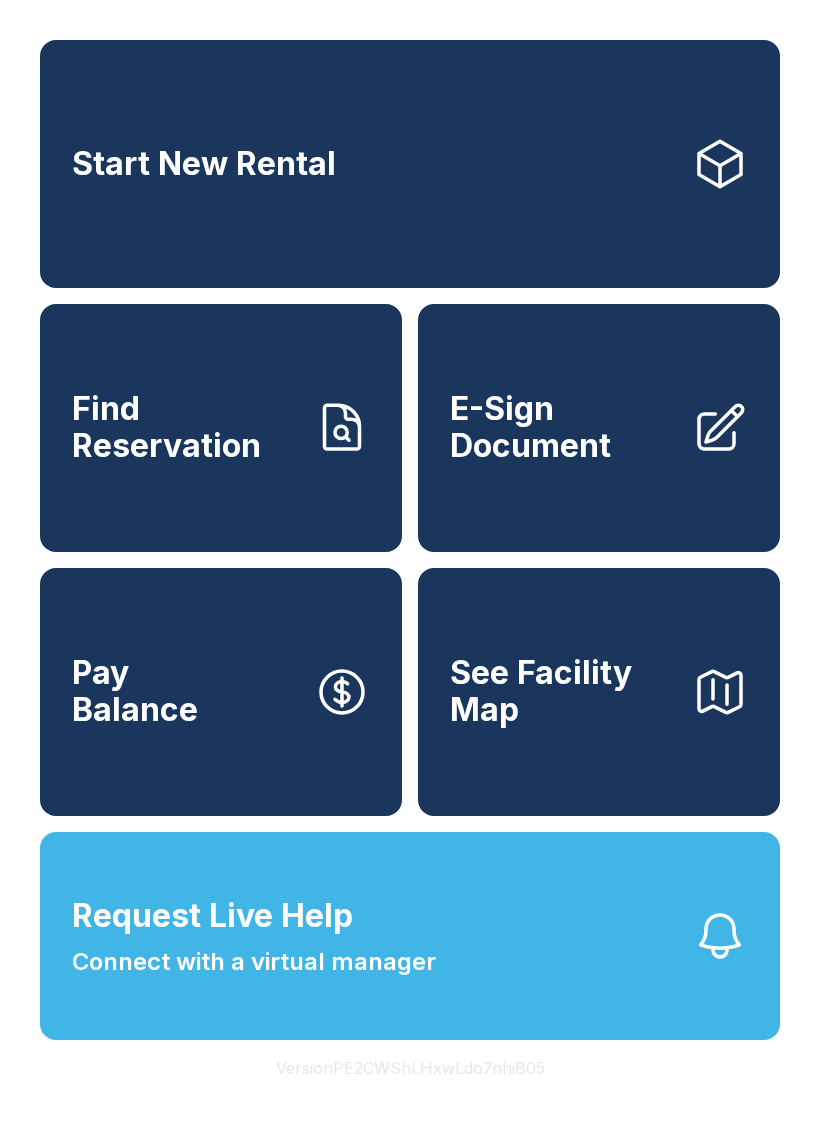 click on "Find Reservation" at bounding box center [185, 427] 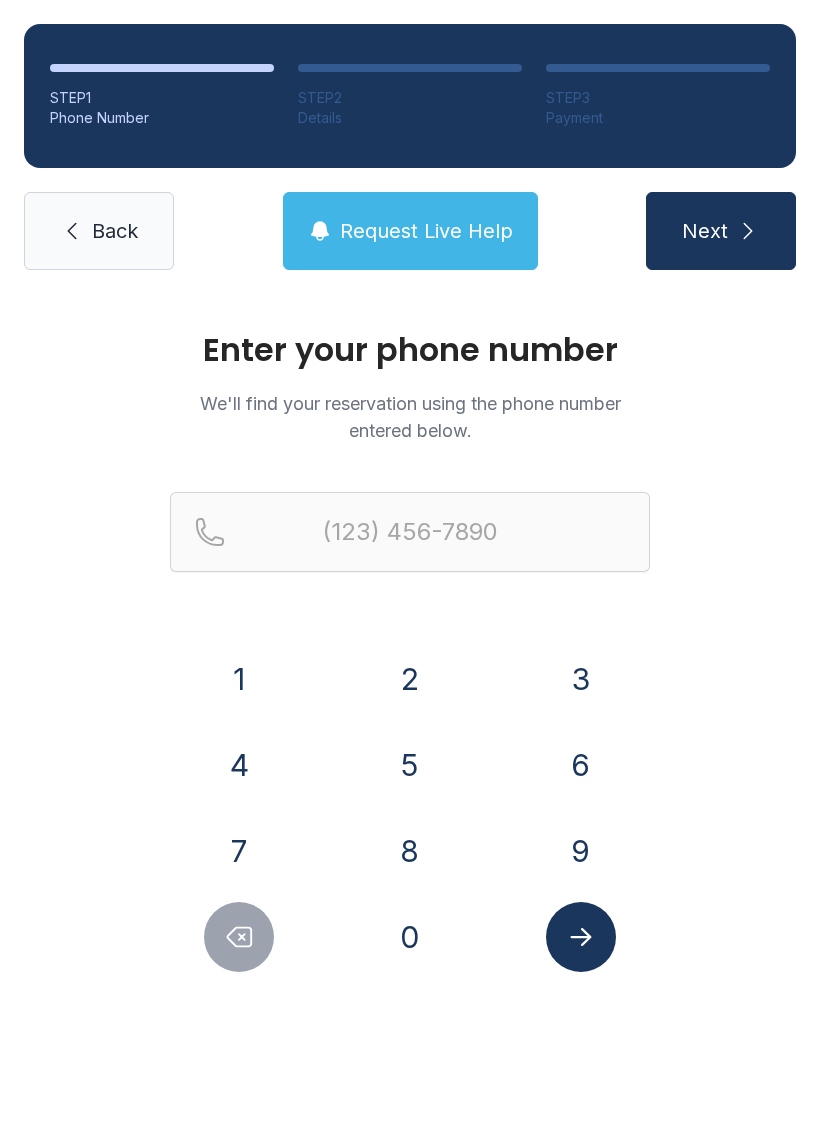 click on "Back" at bounding box center (99, 231) 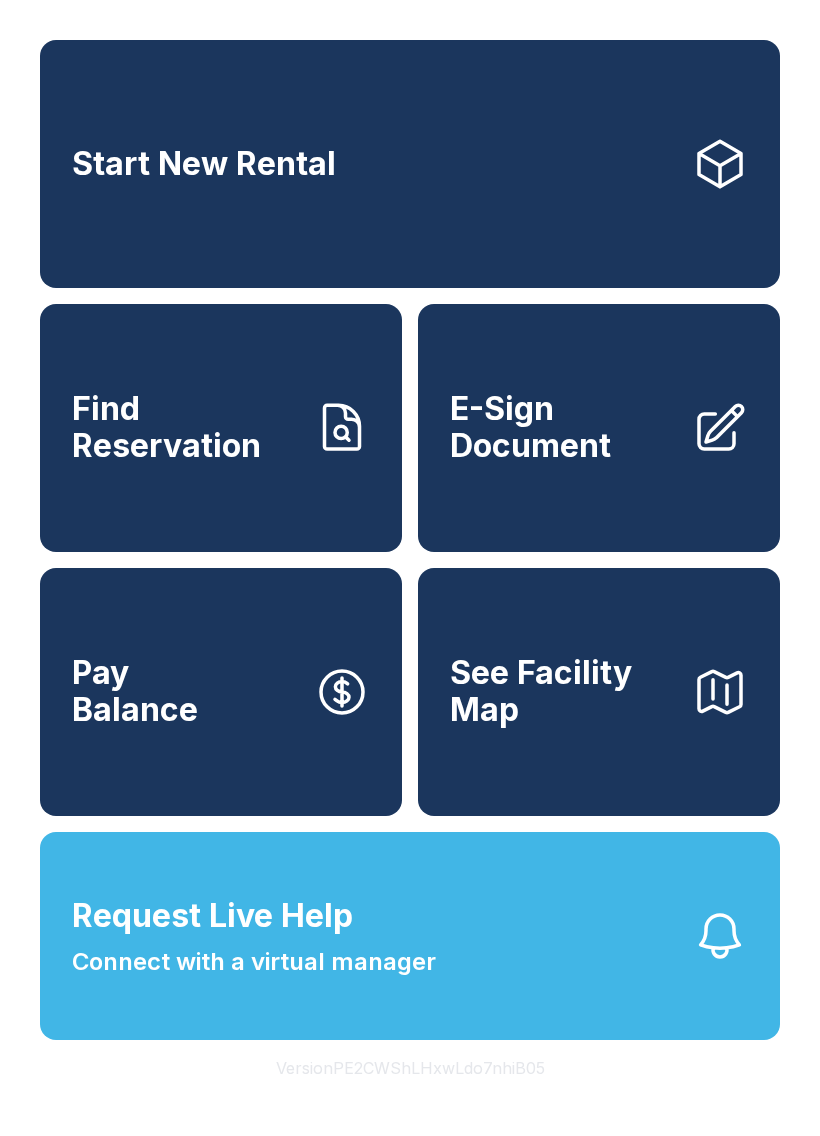 click on "Request Live Help" at bounding box center (212, 916) 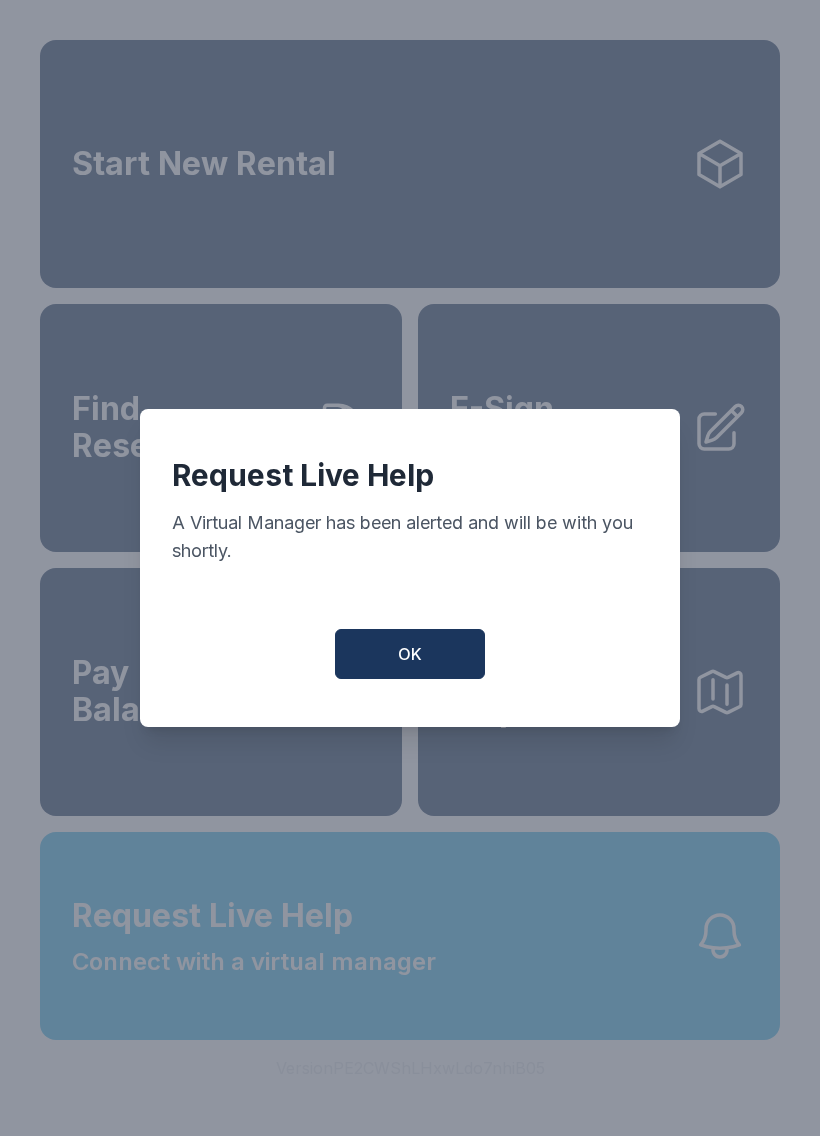 click on "OK" at bounding box center (410, 654) 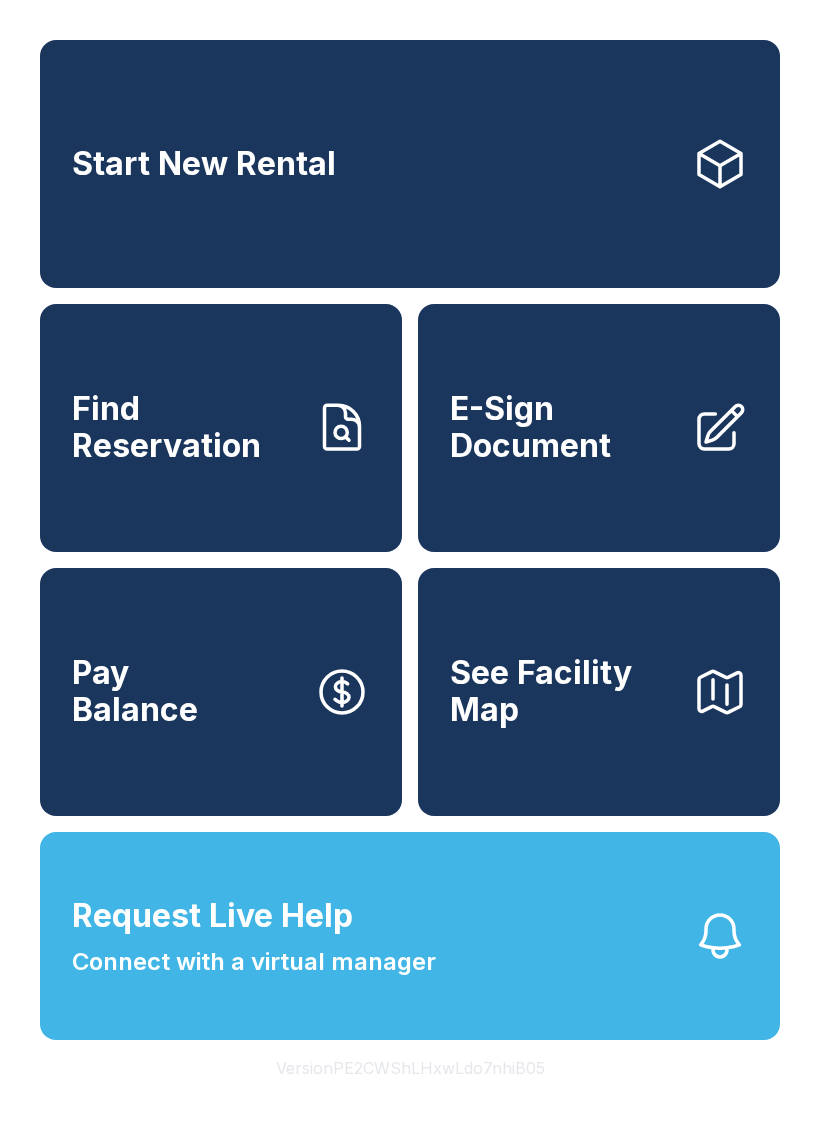 click on "Start New Rental" at bounding box center [410, 164] 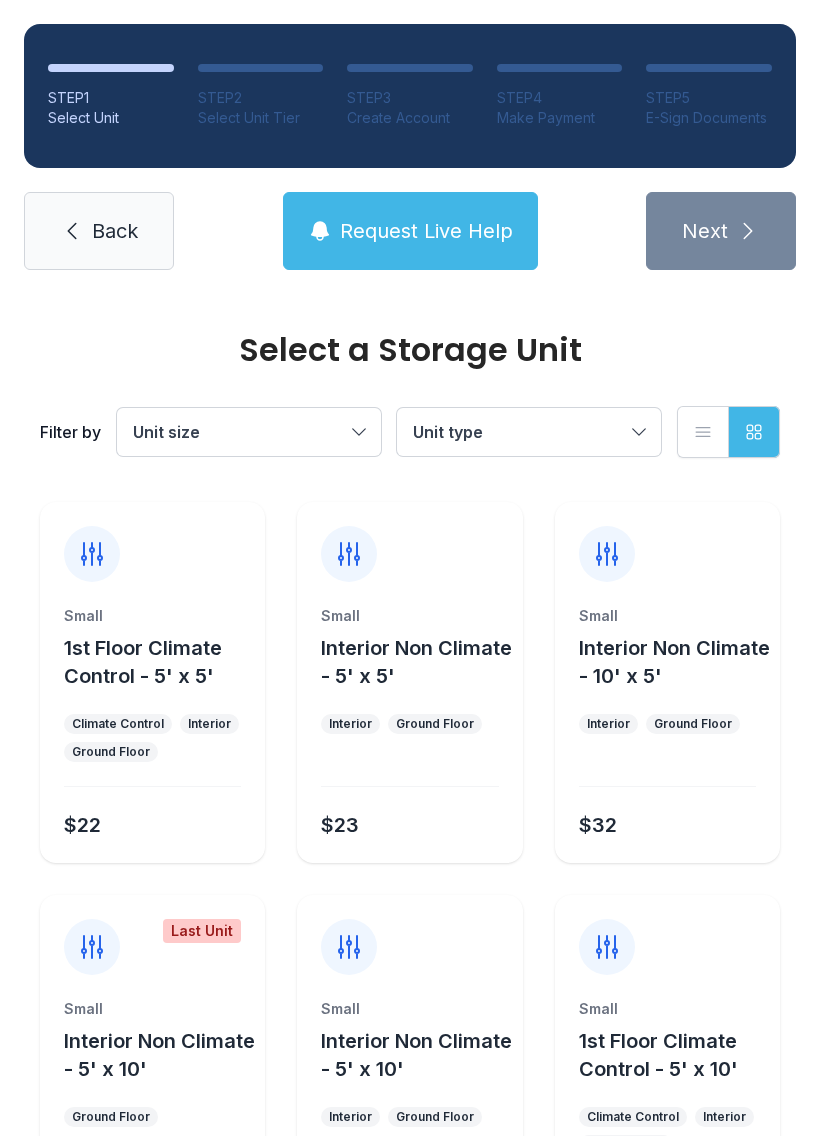 click on "Request Live Help" at bounding box center (426, 231) 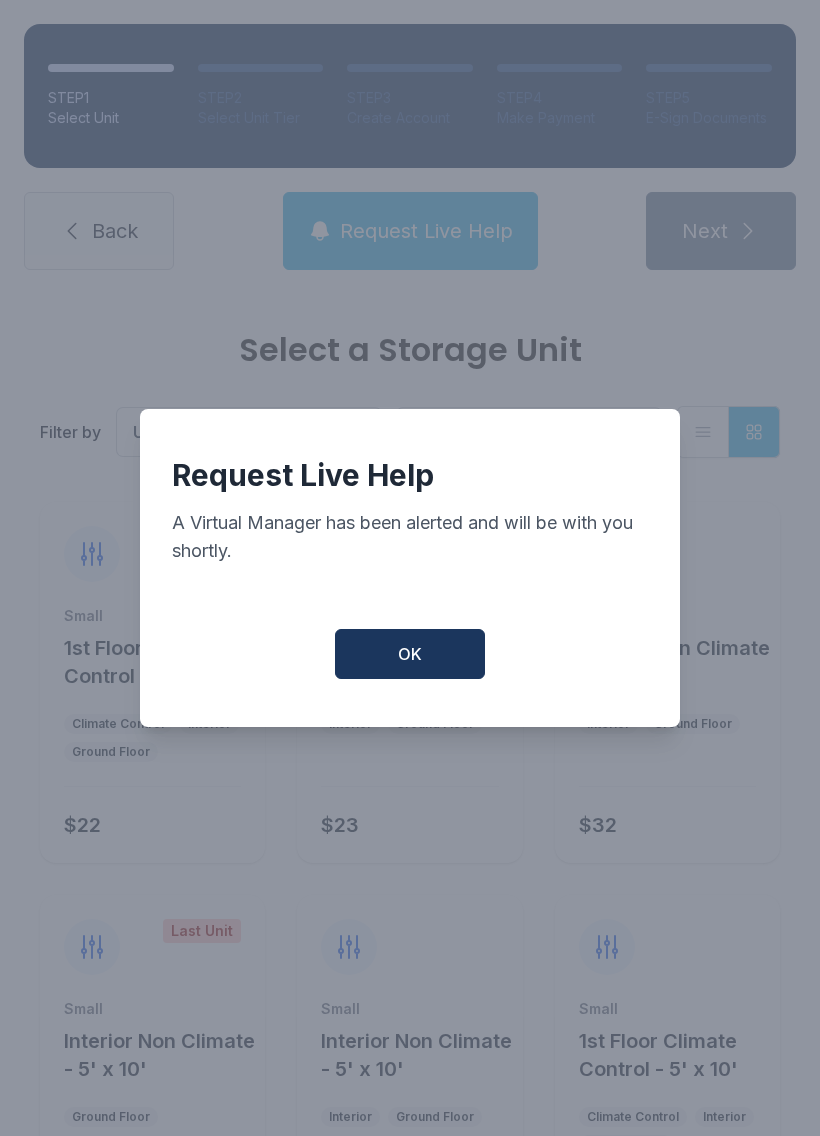 click on "OK" at bounding box center (410, 654) 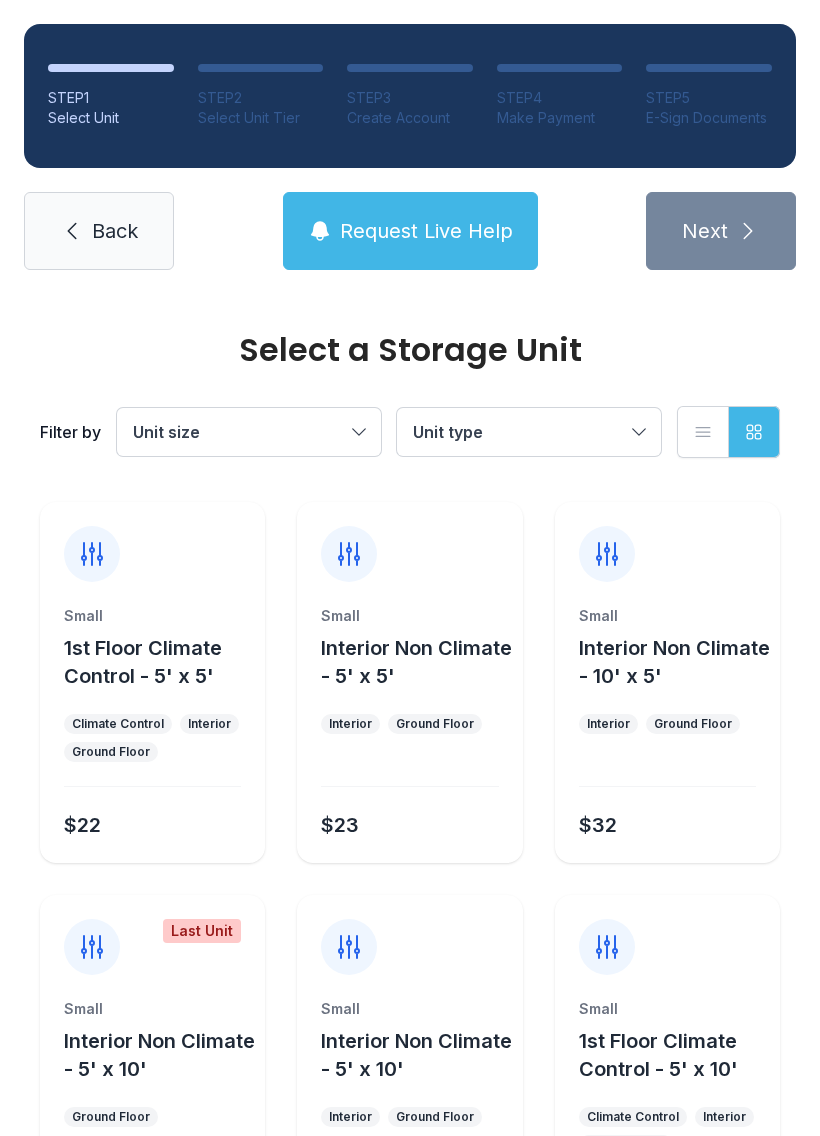 click on "Unit type" at bounding box center (519, 432) 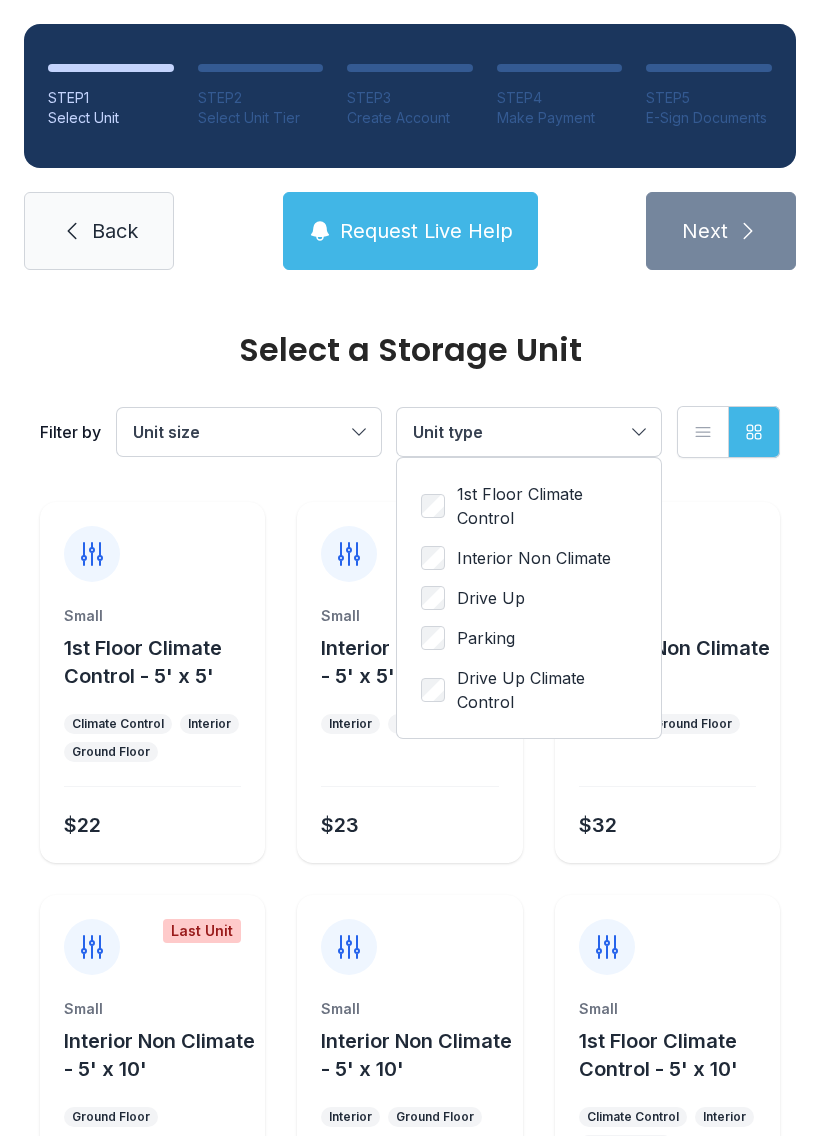 click on "Parking" at bounding box center [486, 638] 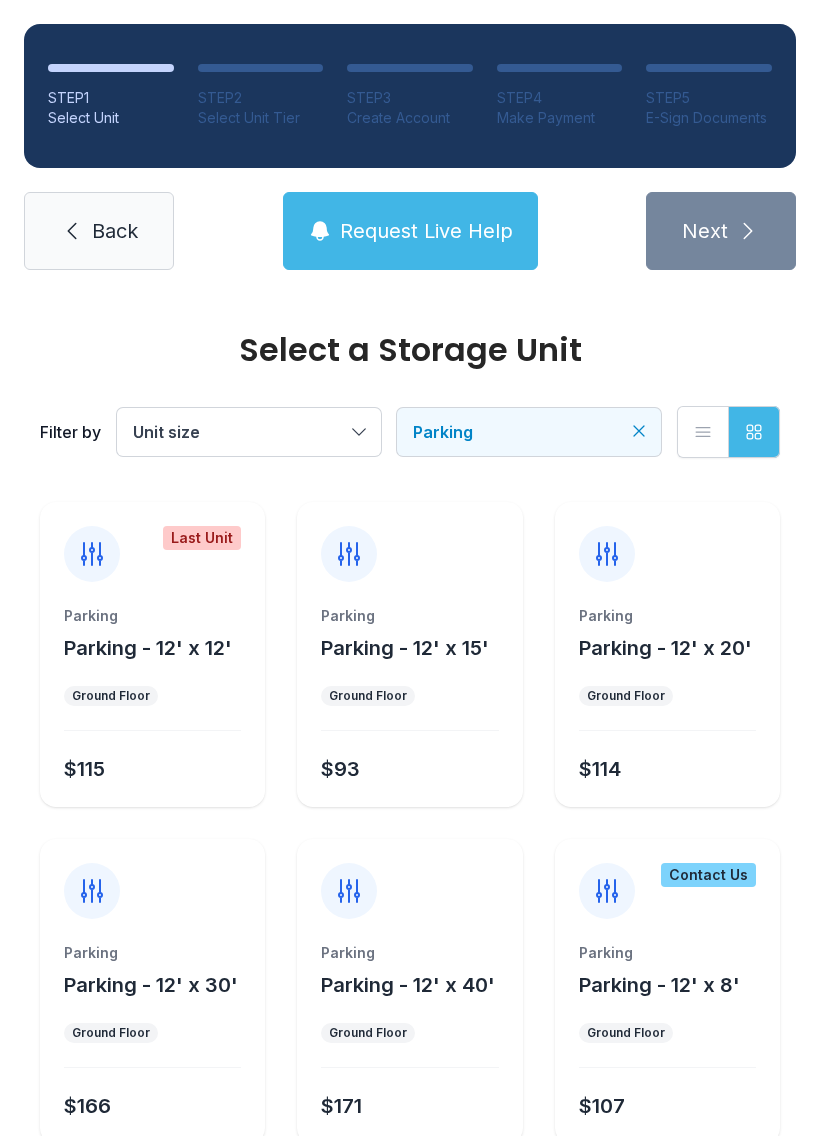 click 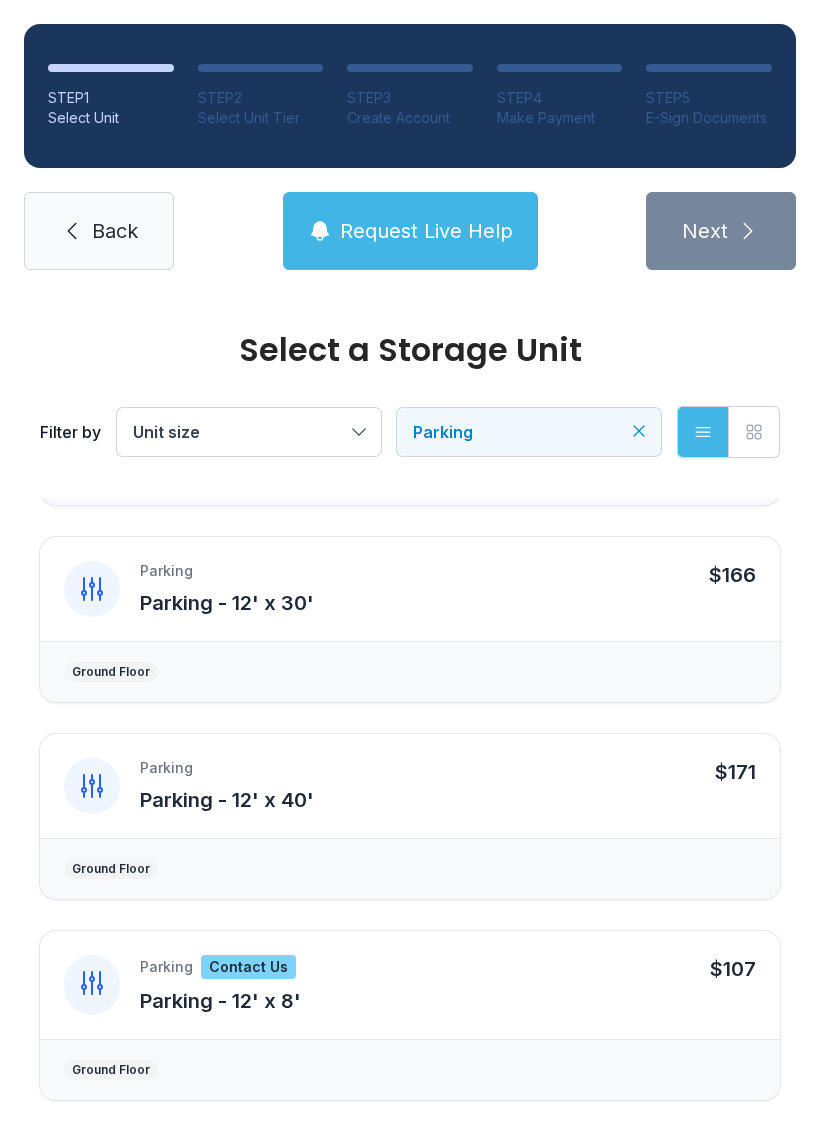 click 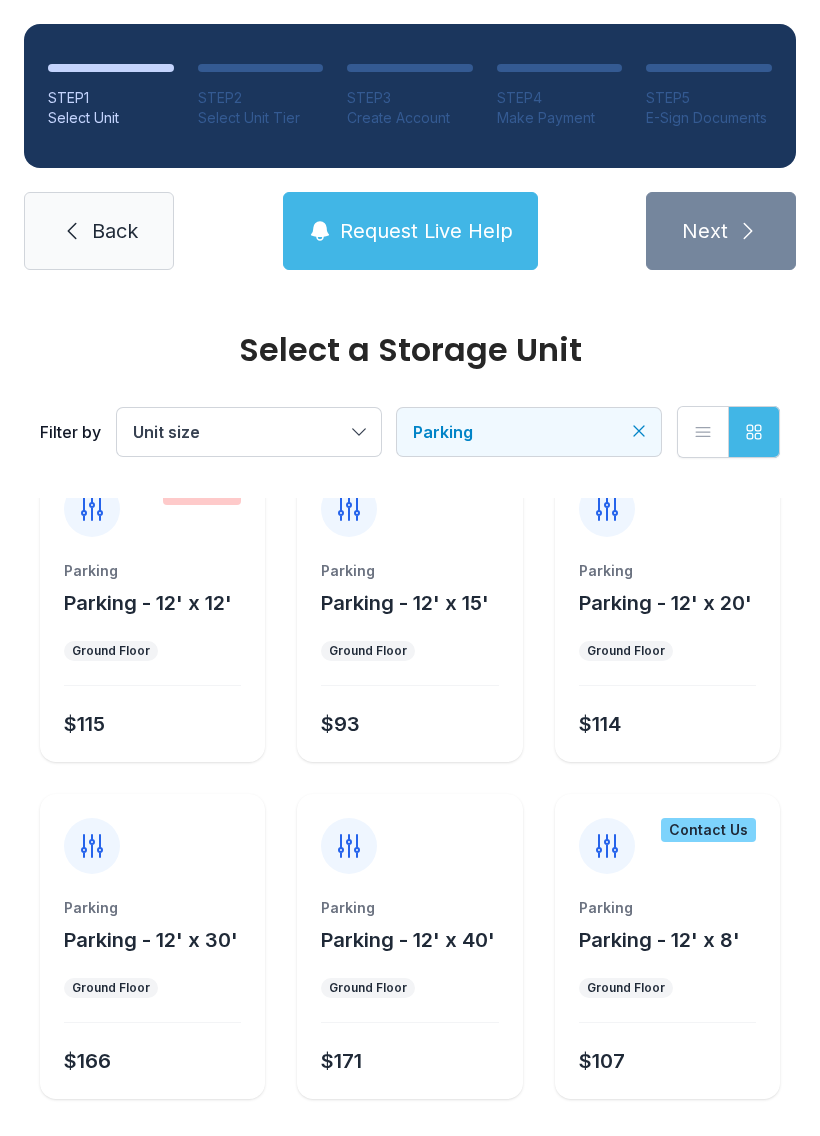 scroll, scrollTop: 44, scrollLeft: 0, axis: vertical 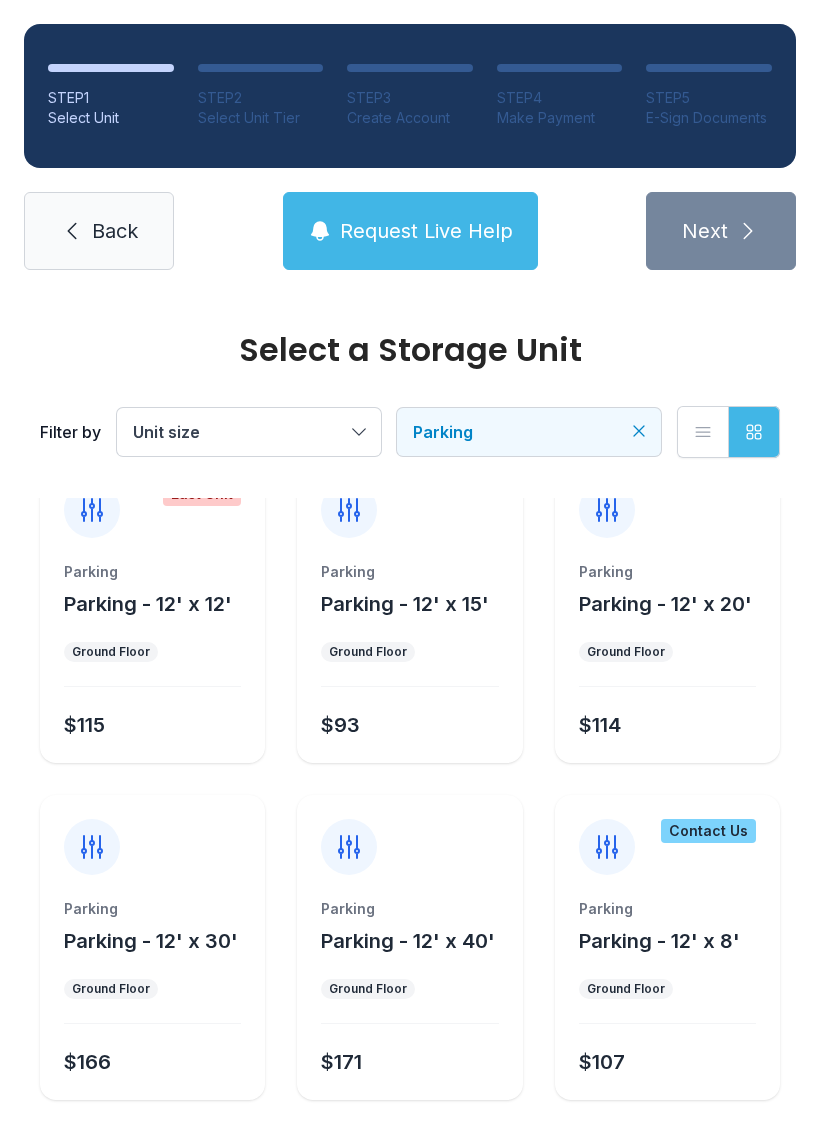 click on "Unit size" at bounding box center (239, 432) 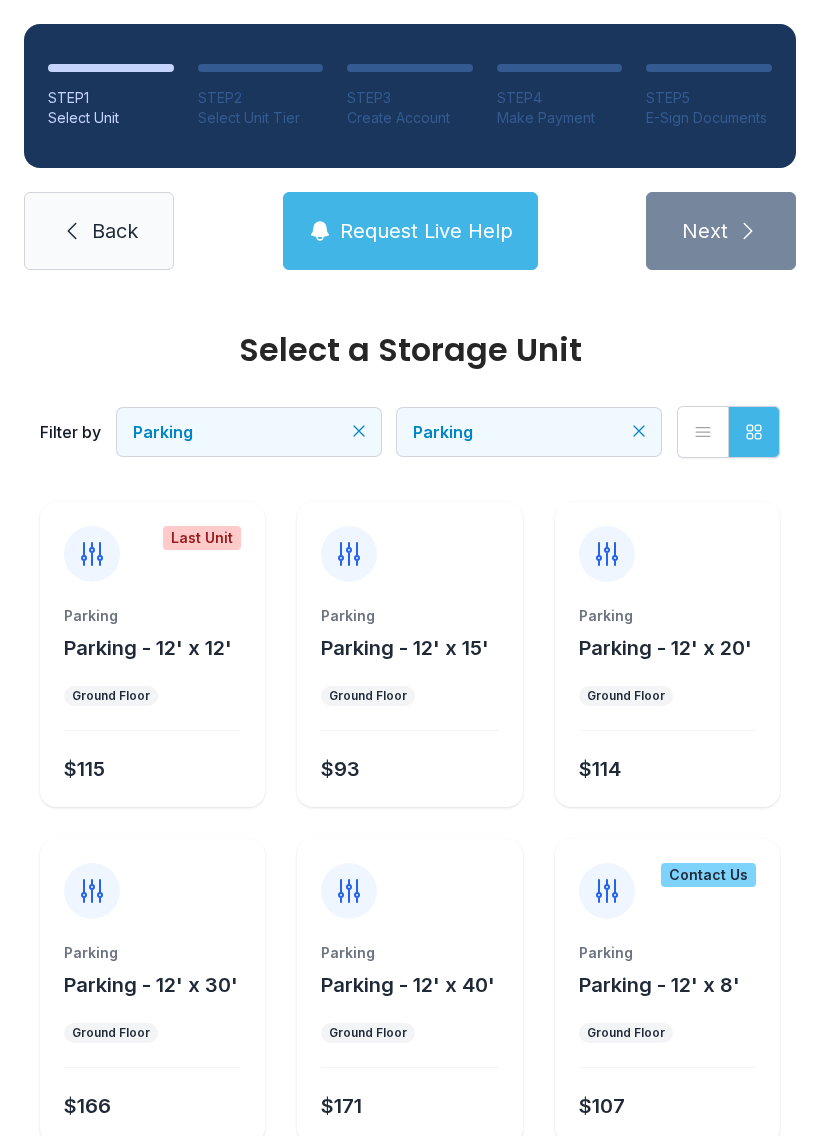 scroll, scrollTop: 0, scrollLeft: 0, axis: both 